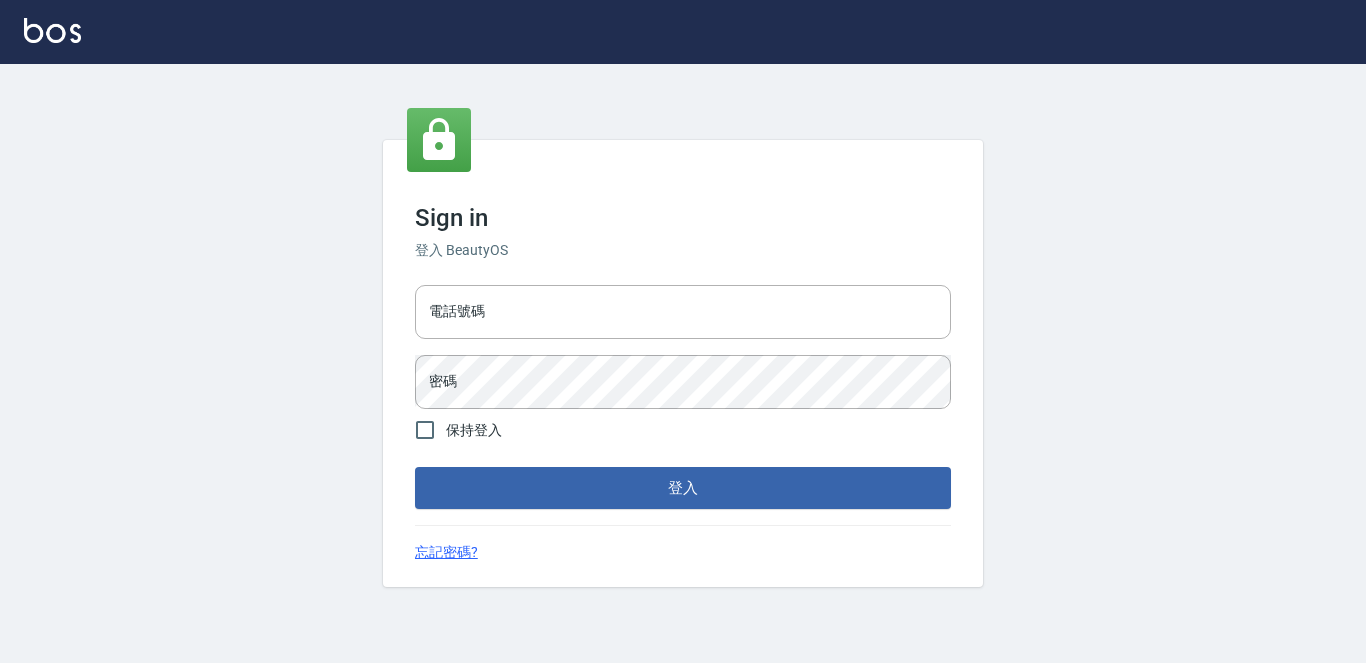 scroll, scrollTop: 0, scrollLeft: 0, axis: both 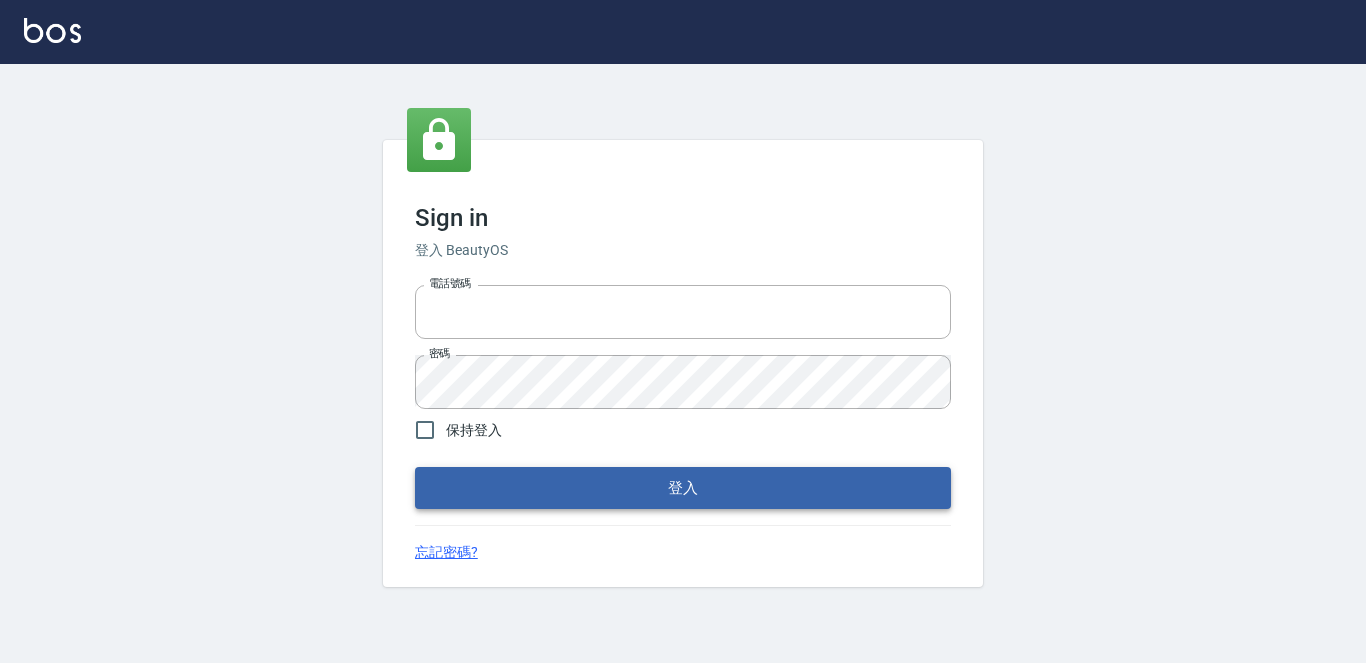 type on "1000" 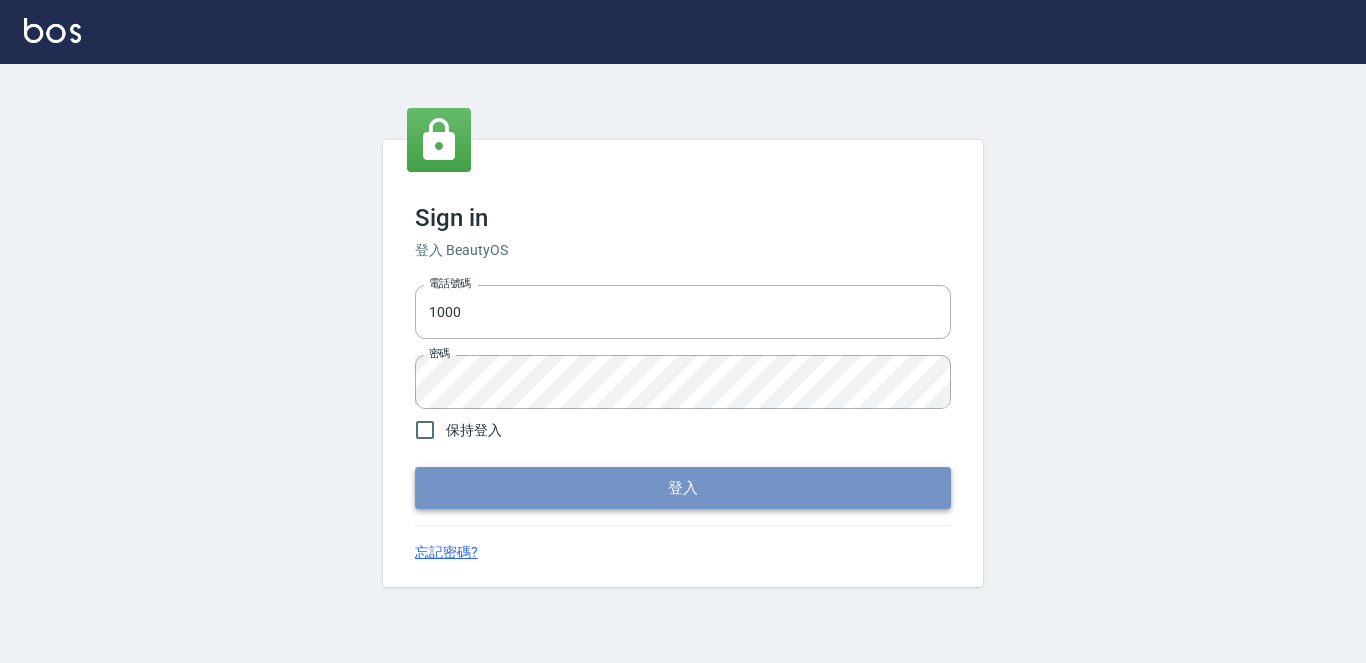 click on "登入" at bounding box center [683, 488] 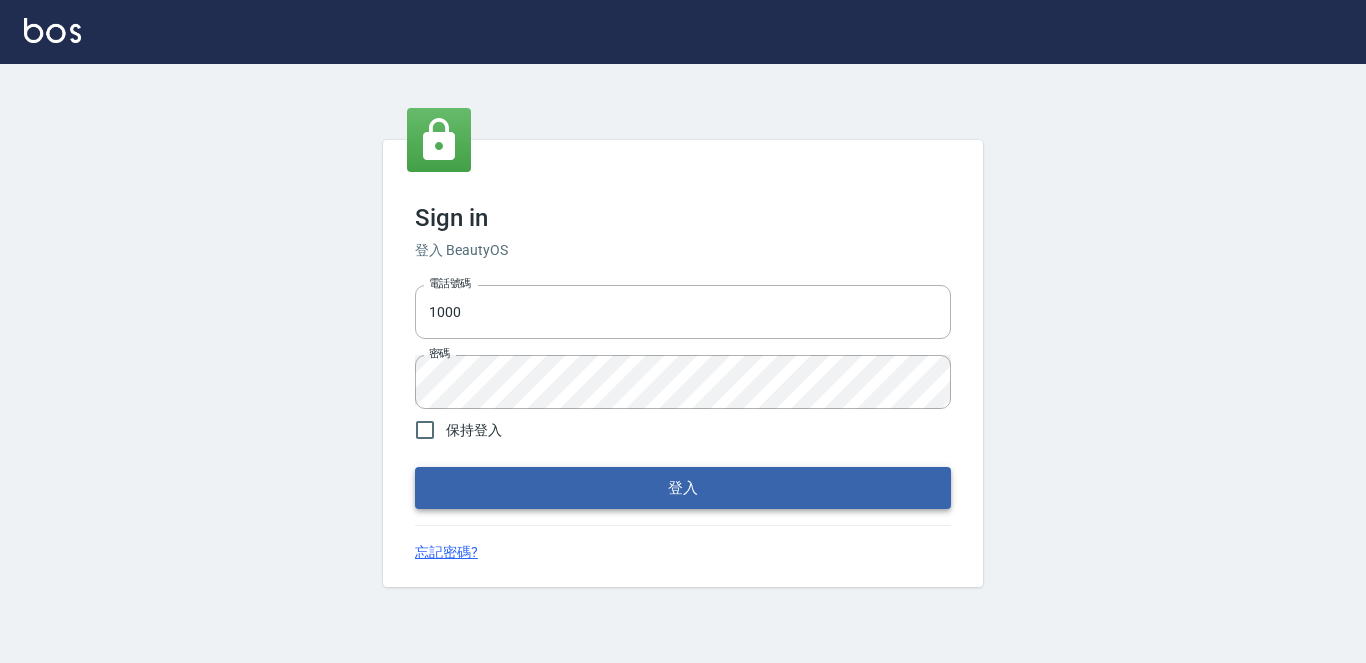 click on "登入" at bounding box center (683, 488) 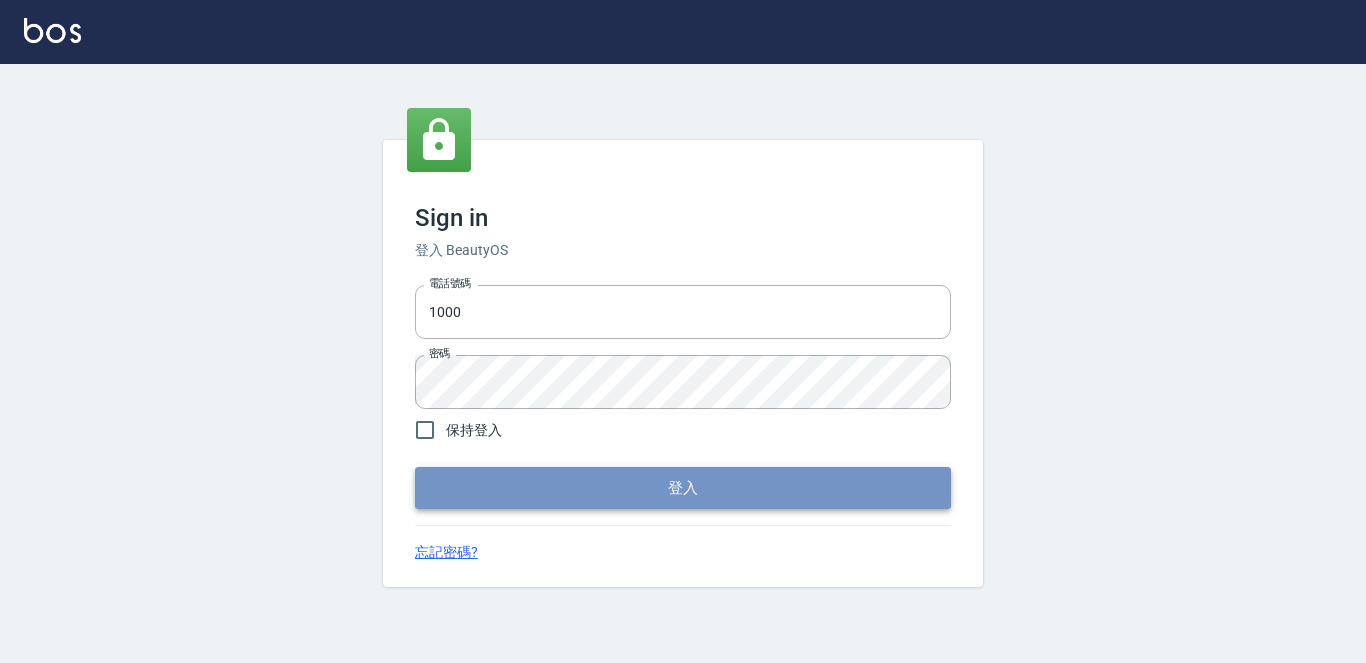 click on "登入" at bounding box center [683, 488] 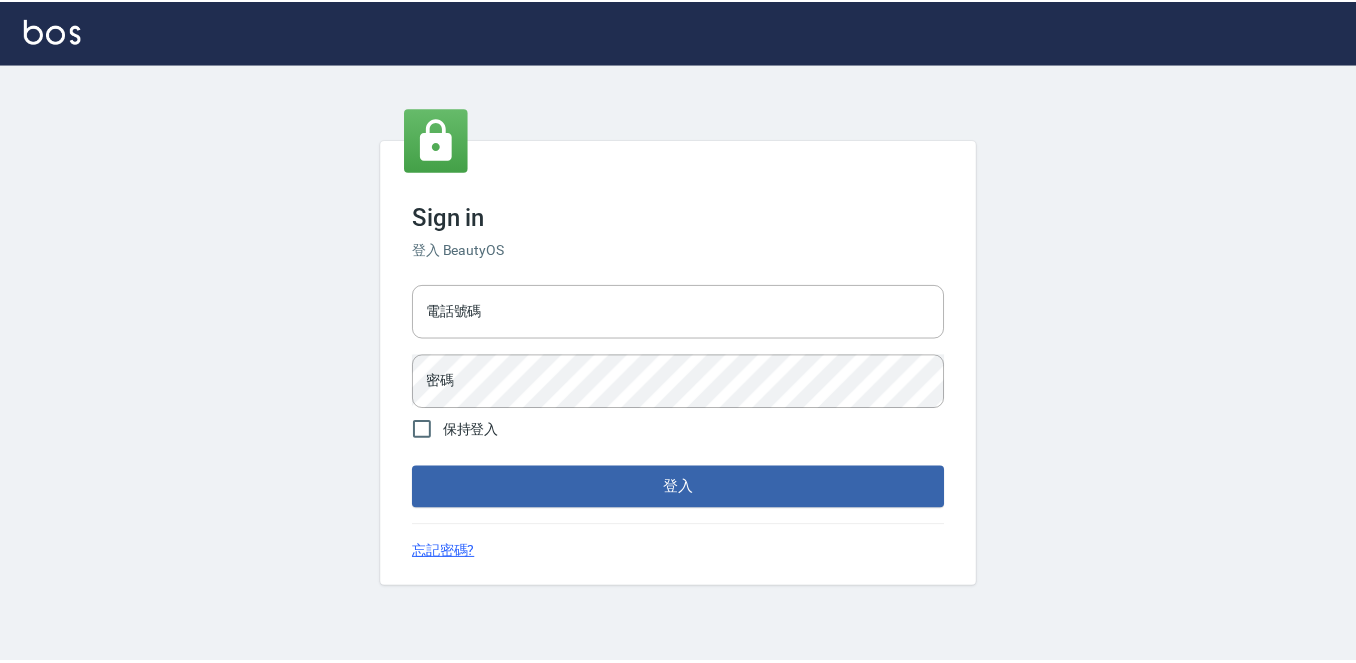 scroll, scrollTop: 0, scrollLeft: 0, axis: both 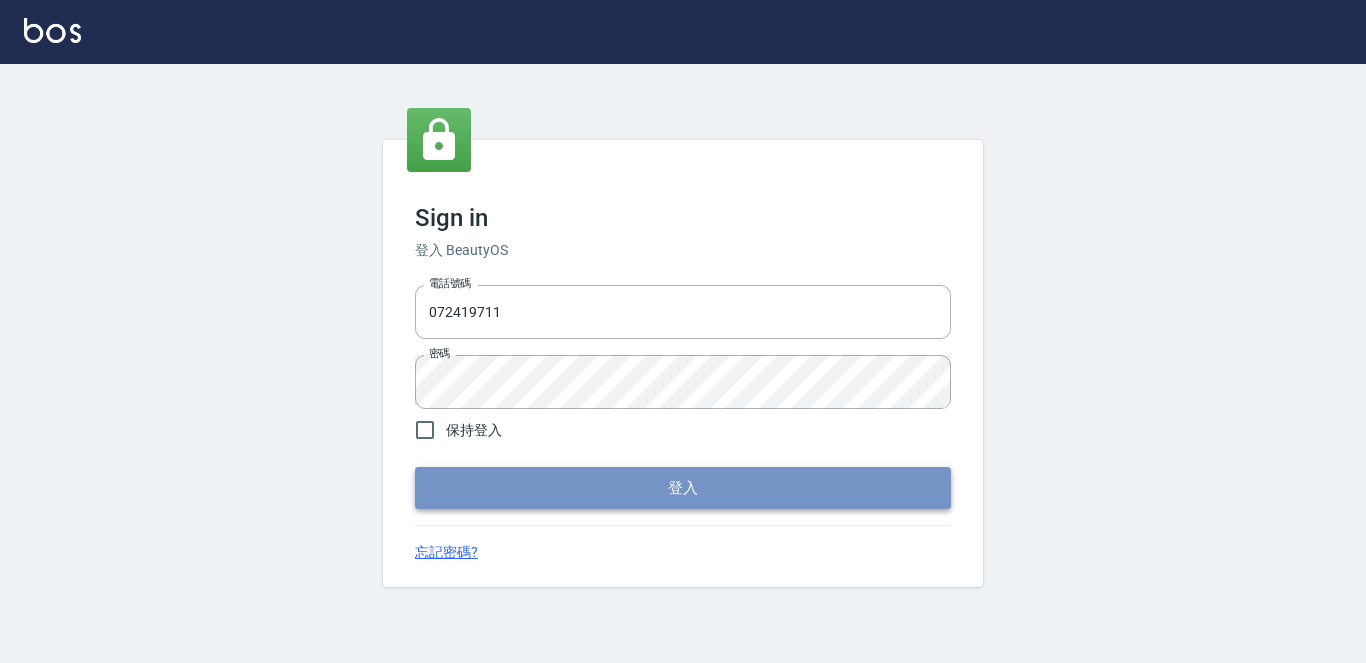 click on "登入" at bounding box center [683, 488] 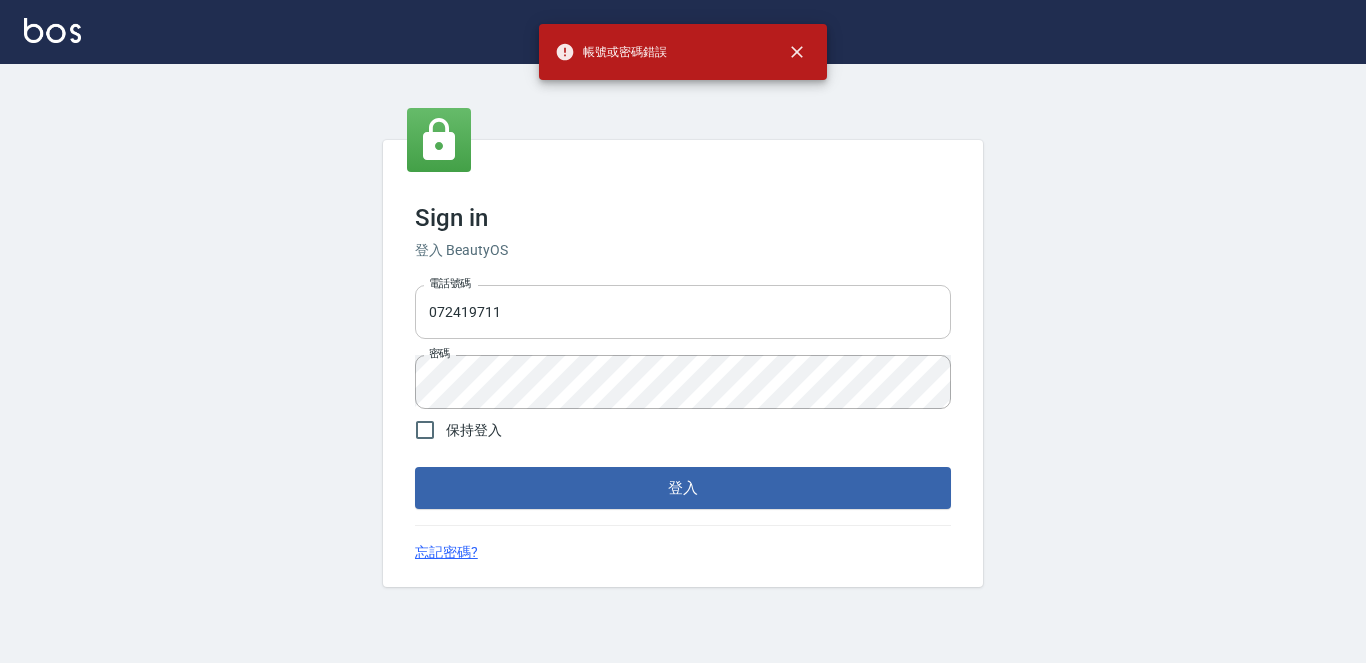 click on "072419711" at bounding box center (683, 312) 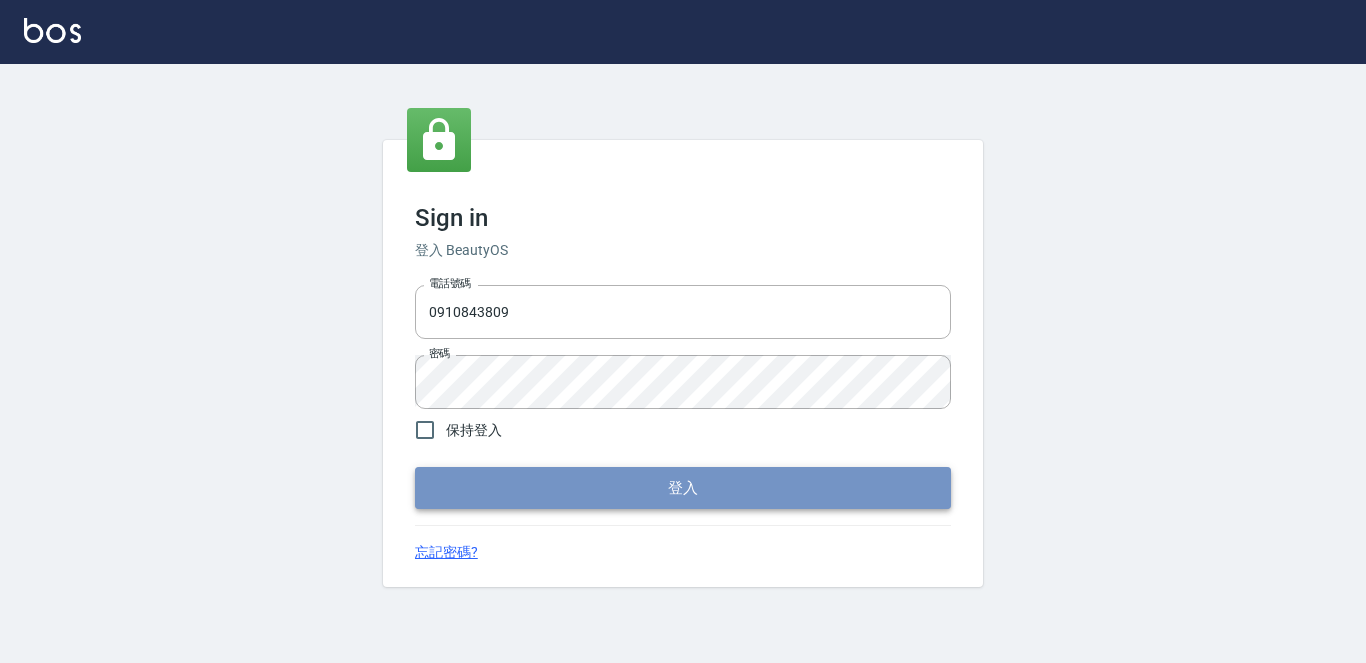 click on "登入" at bounding box center (683, 488) 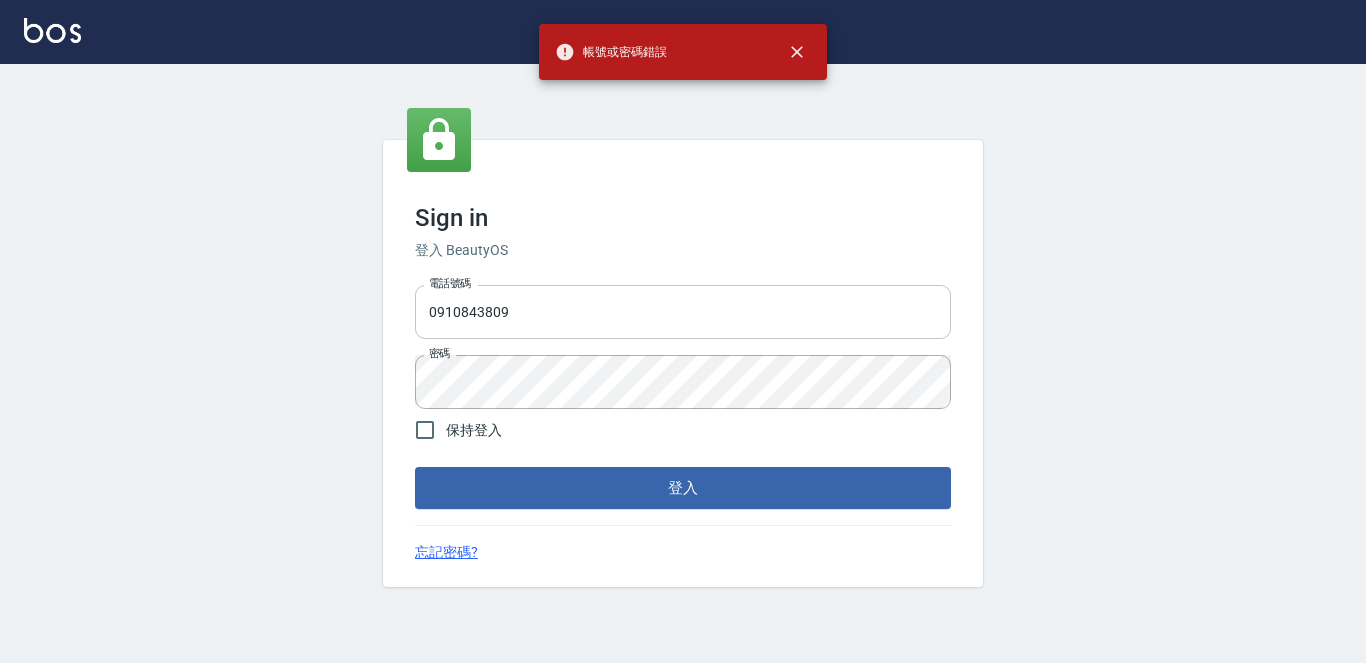 click on "0910843809" at bounding box center (683, 312) 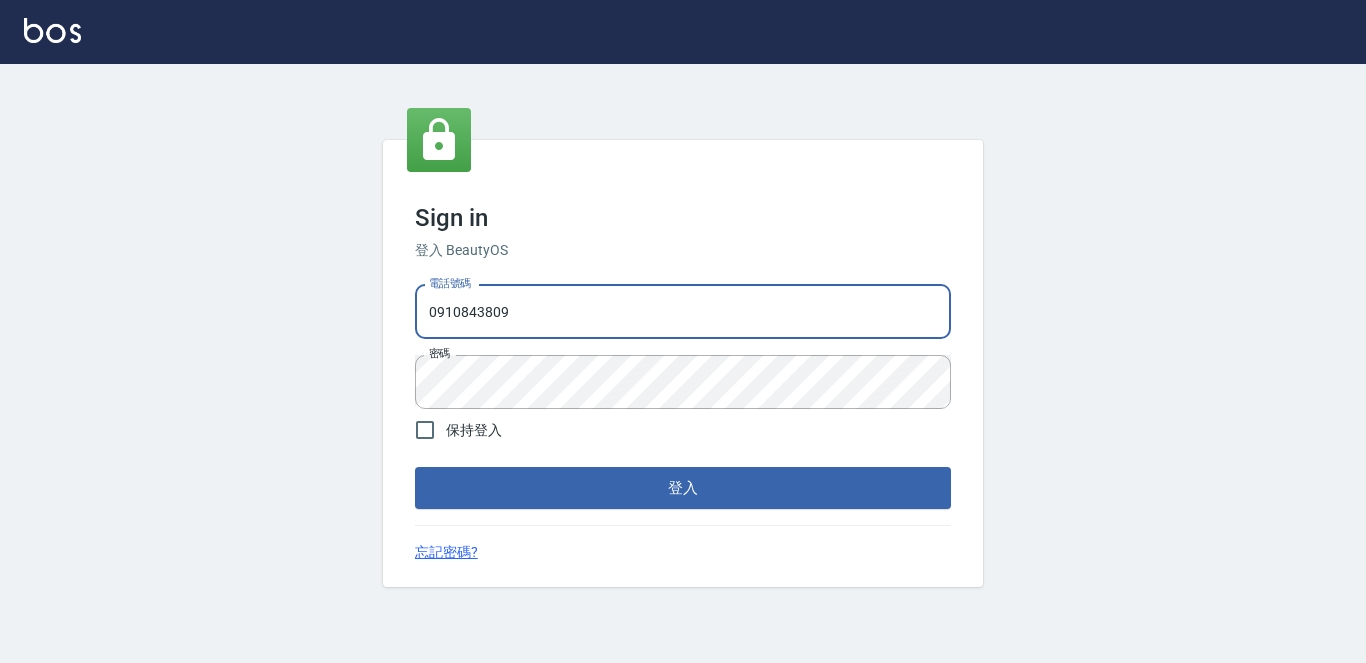 type on "0927152070" 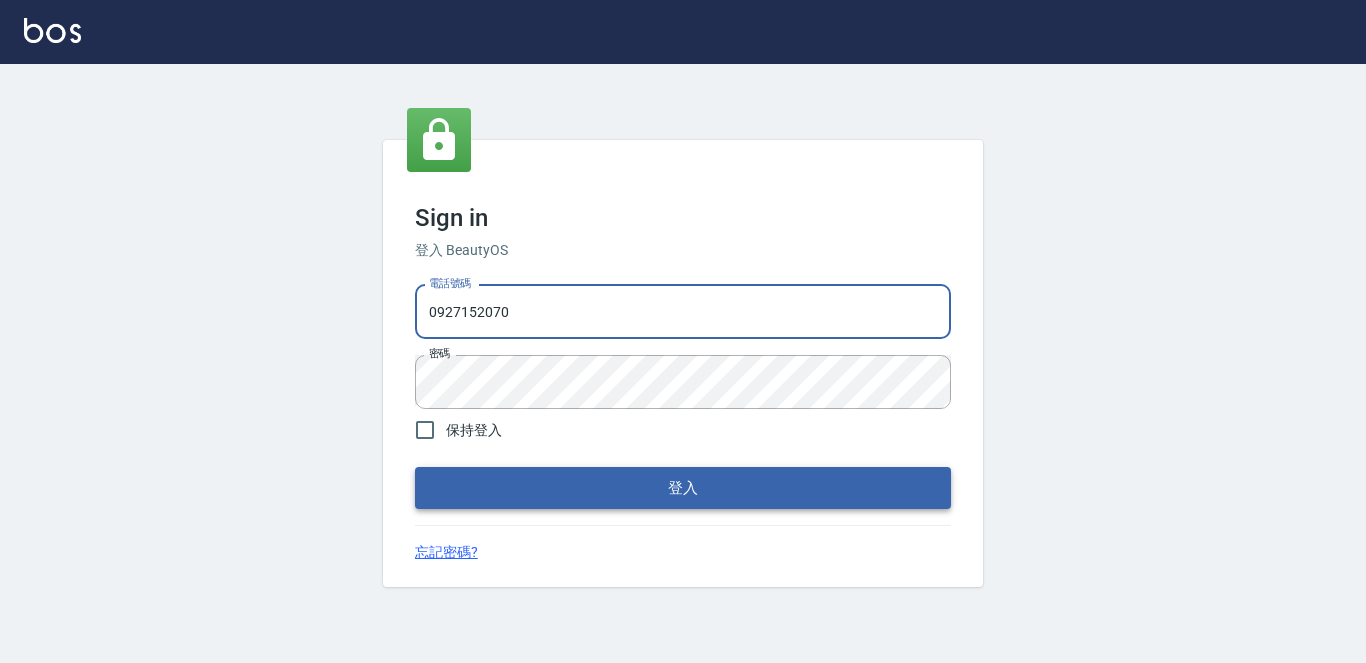 click on "登入" at bounding box center (683, 488) 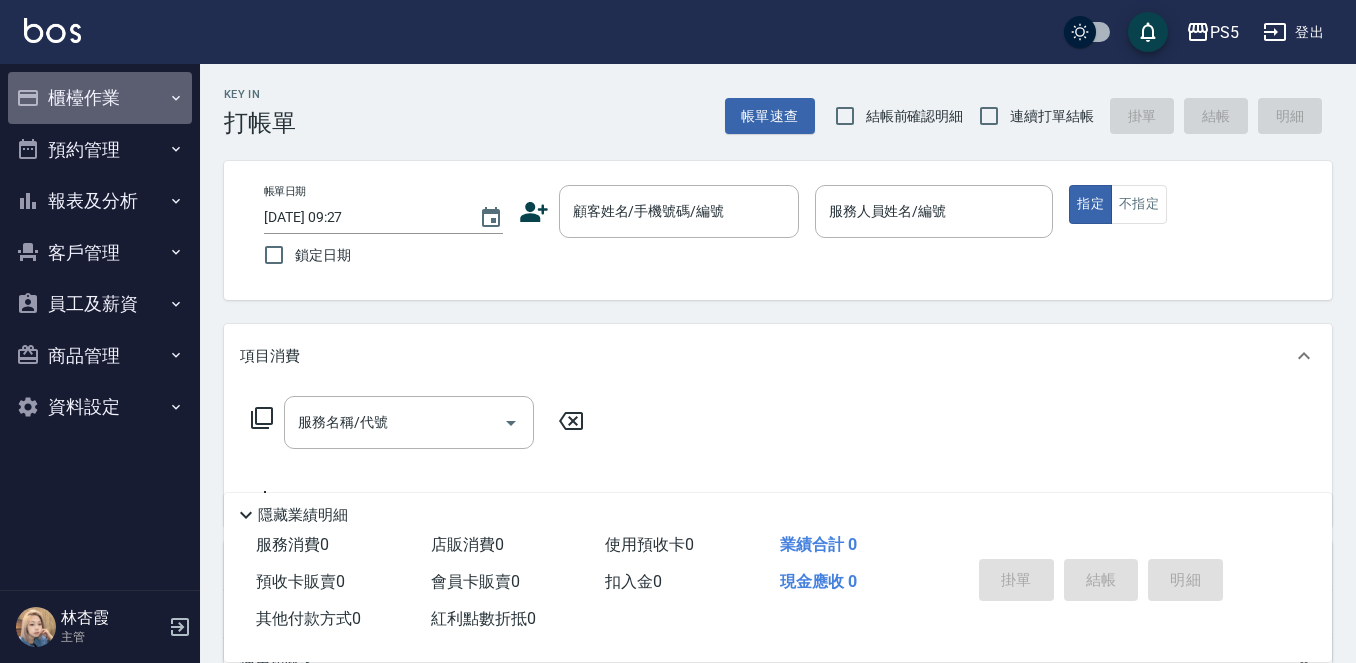 click on "櫃檯作業" at bounding box center [100, 98] 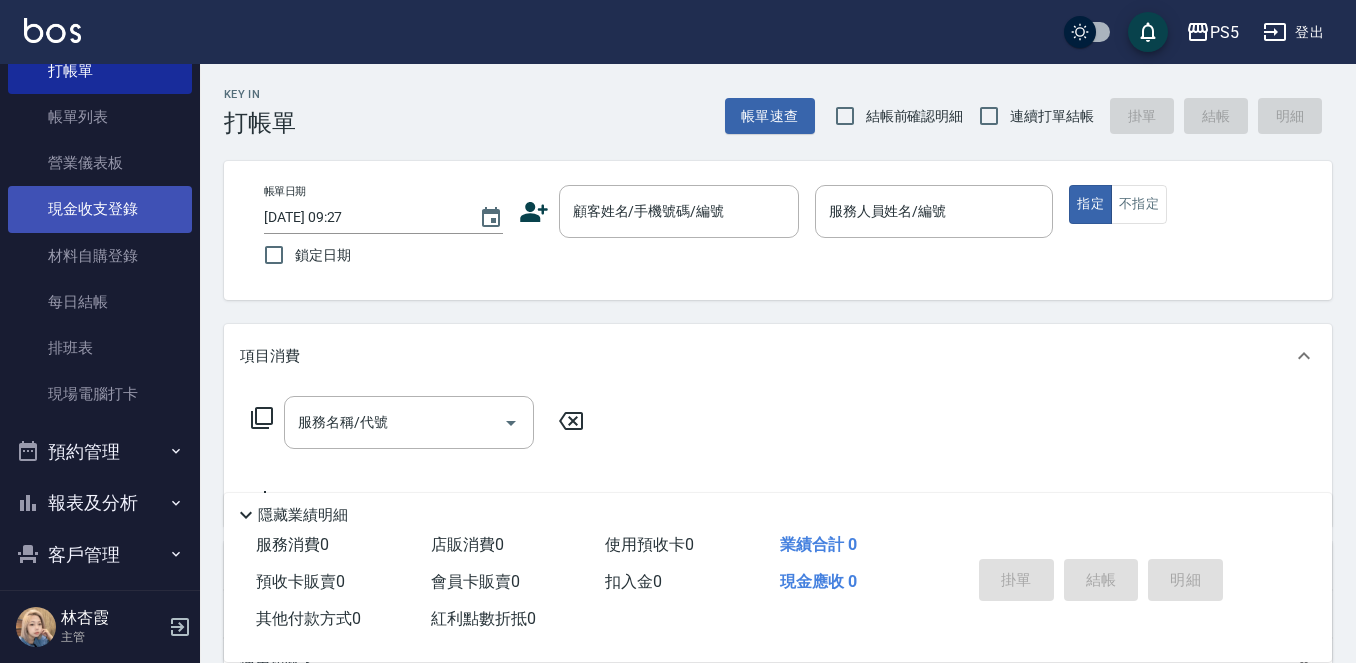 scroll, scrollTop: 200, scrollLeft: 0, axis: vertical 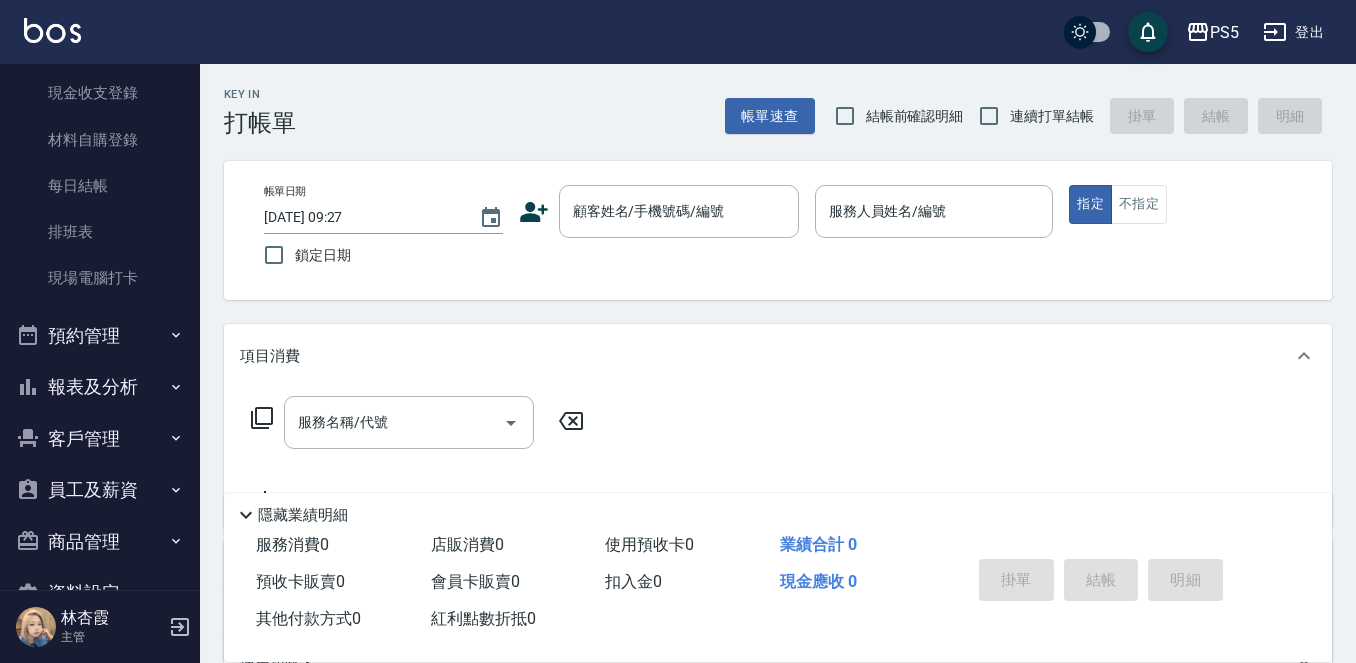 click on "報表及分析" at bounding box center (100, 387) 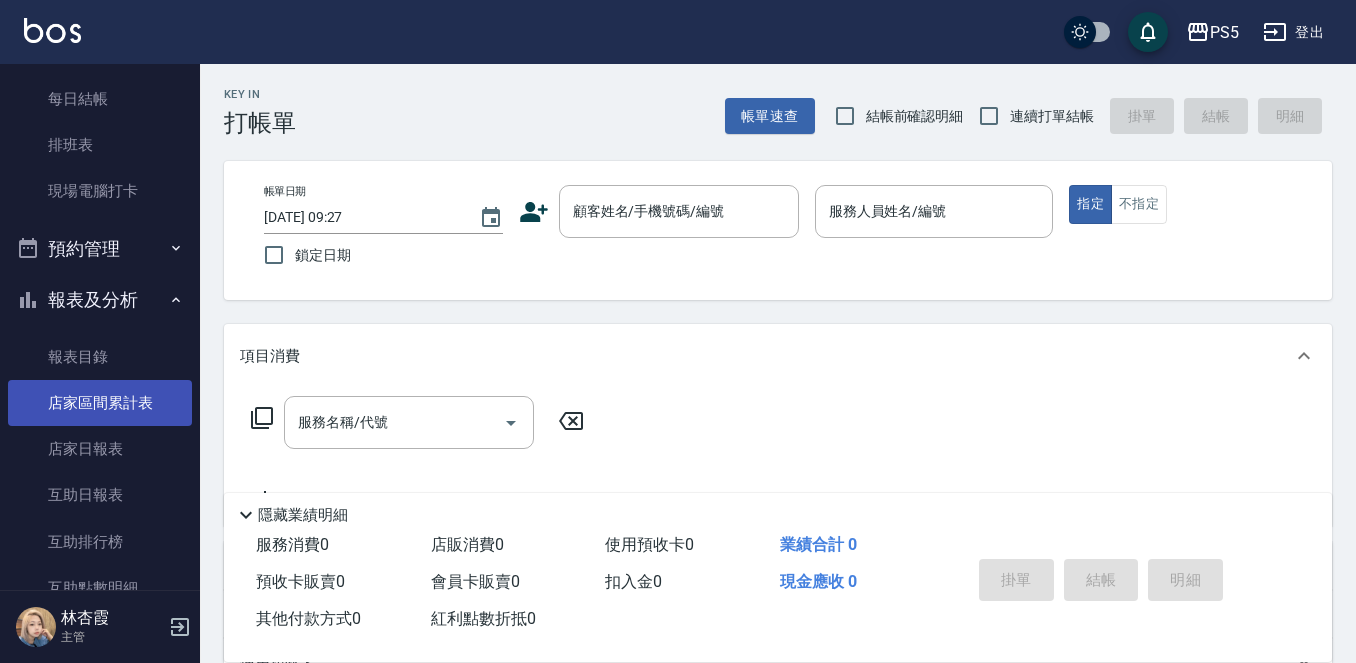 scroll, scrollTop: 300, scrollLeft: 0, axis: vertical 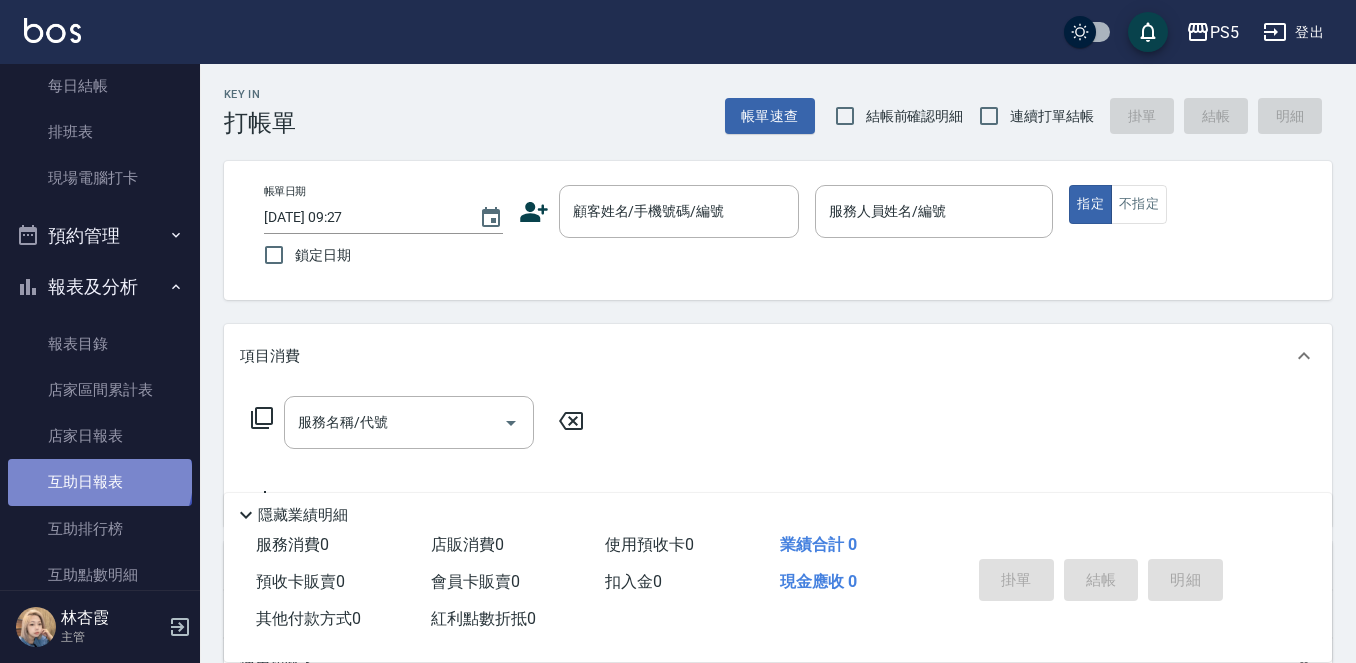 click on "互助日報表" at bounding box center (100, 482) 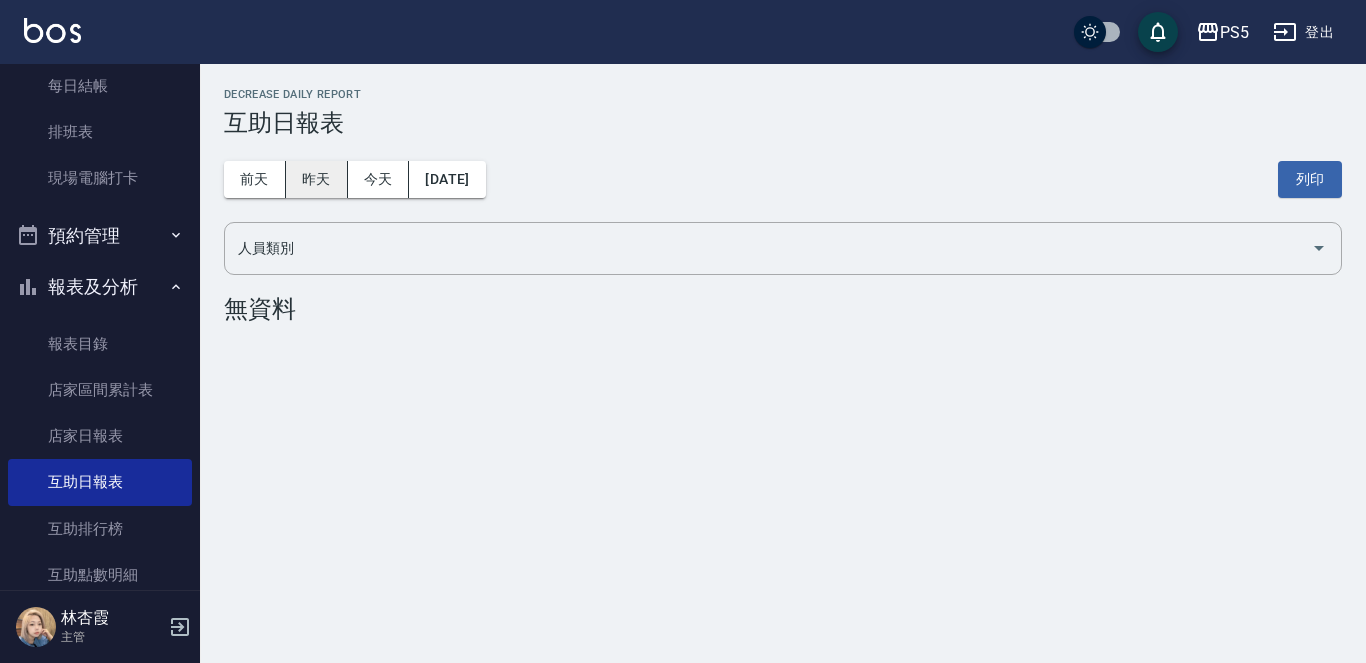 click on "昨天" at bounding box center (317, 179) 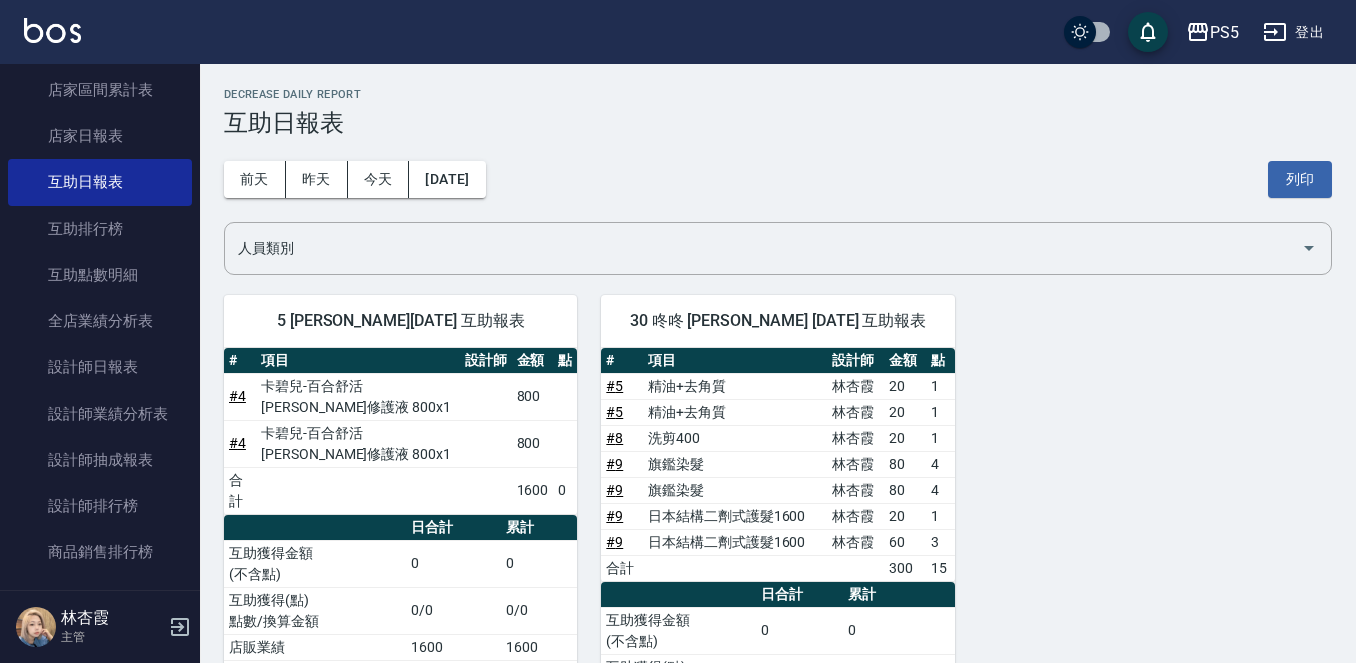 scroll, scrollTop: 1194, scrollLeft: 0, axis: vertical 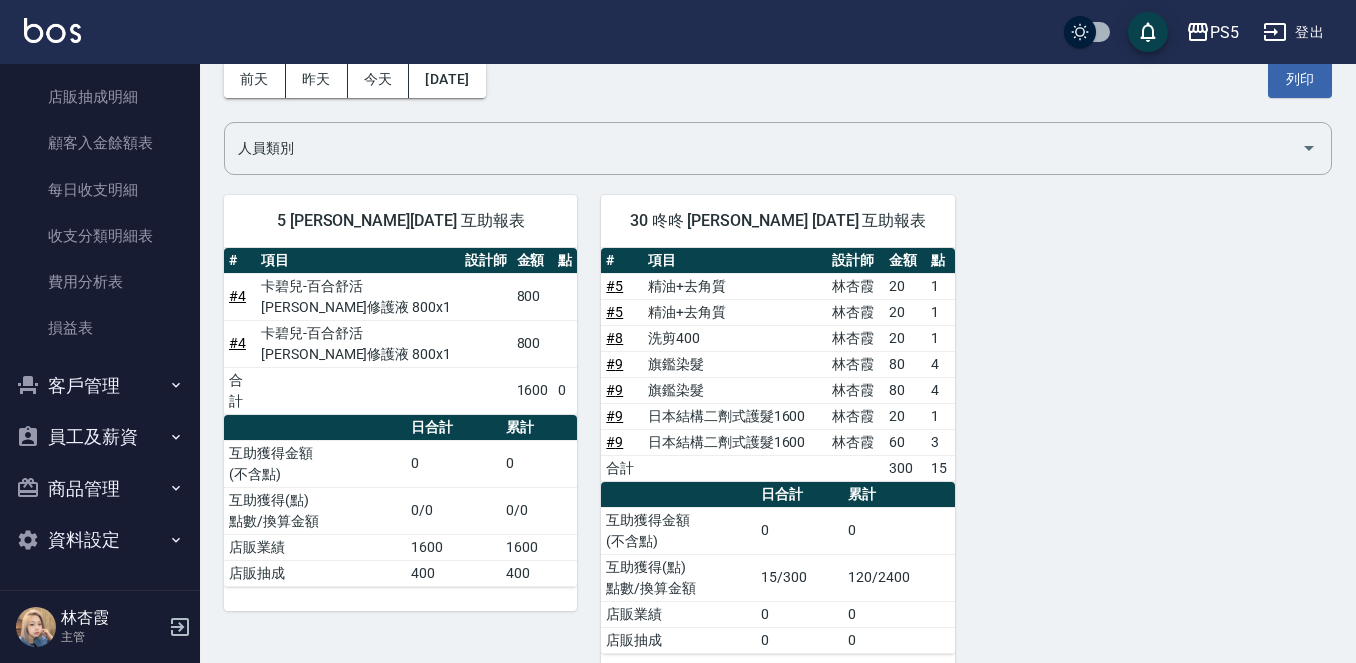 click on "登出" at bounding box center [1293, 32] 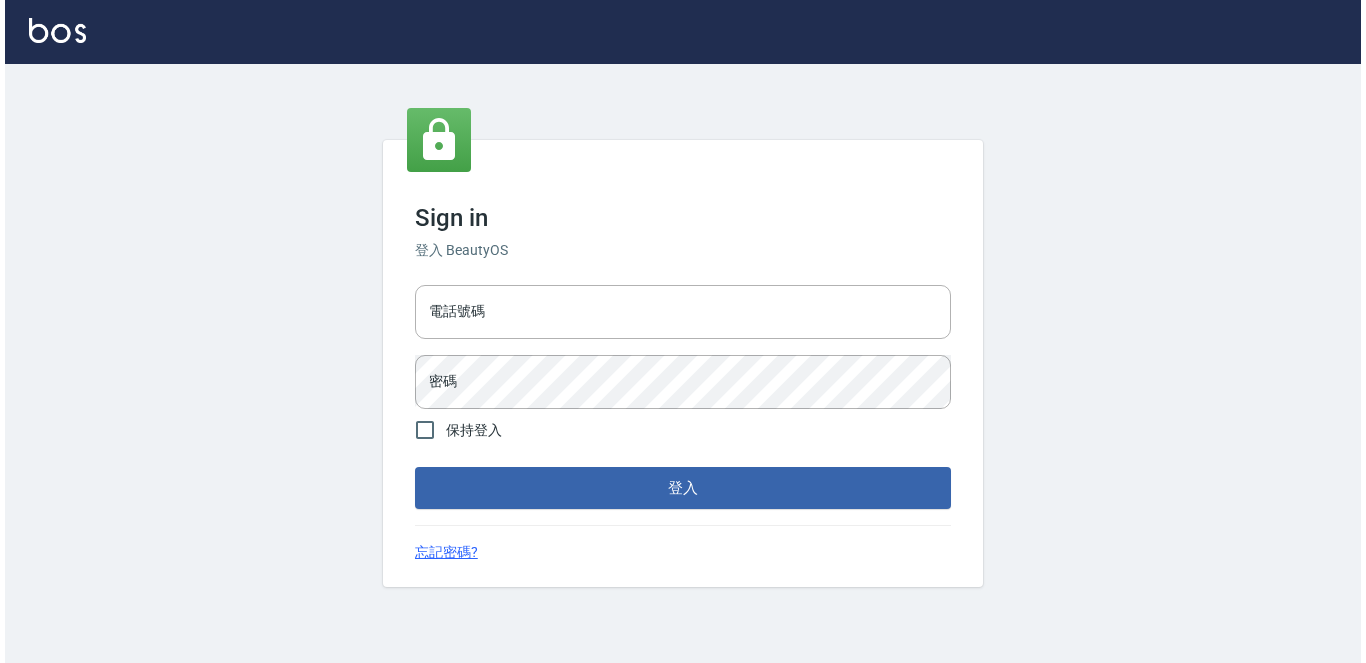 scroll, scrollTop: 0, scrollLeft: 0, axis: both 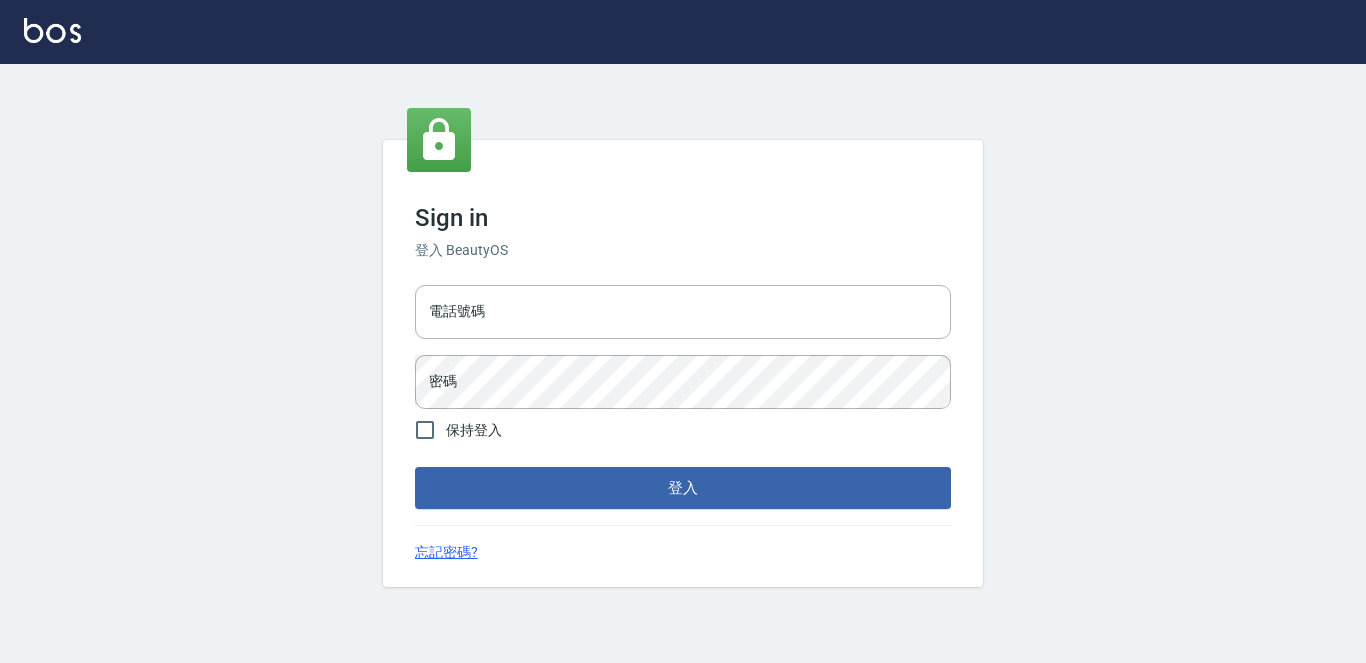 type on "0927152070" 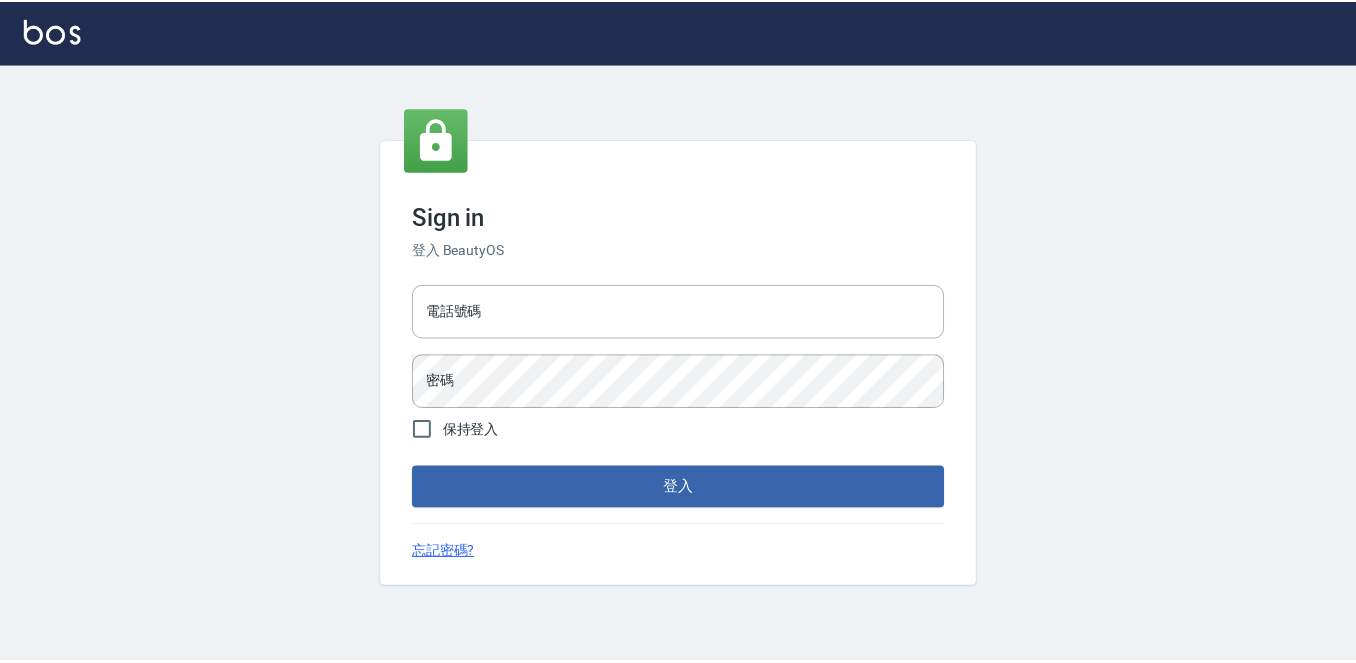 scroll, scrollTop: 0, scrollLeft: 0, axis: both 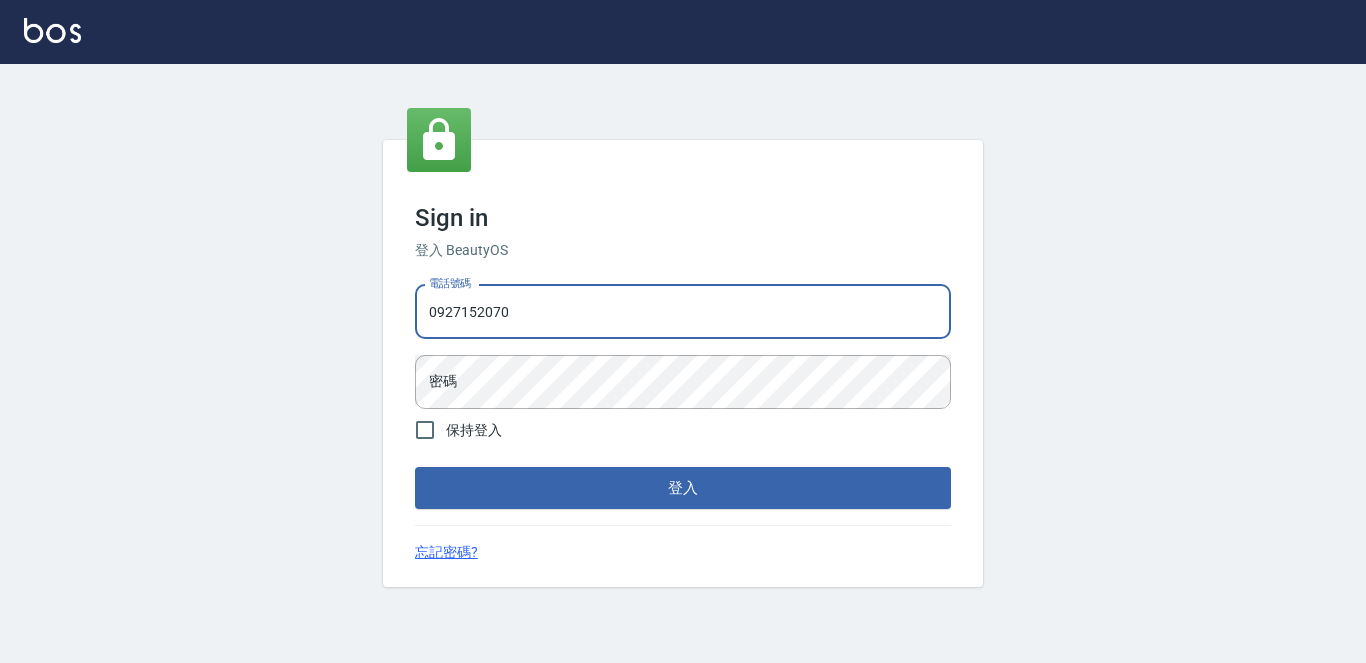 drag, startPoint x: 0, startPoint y: 0, endPoint x: 752, endPoint y: 334, distance: 822.83655 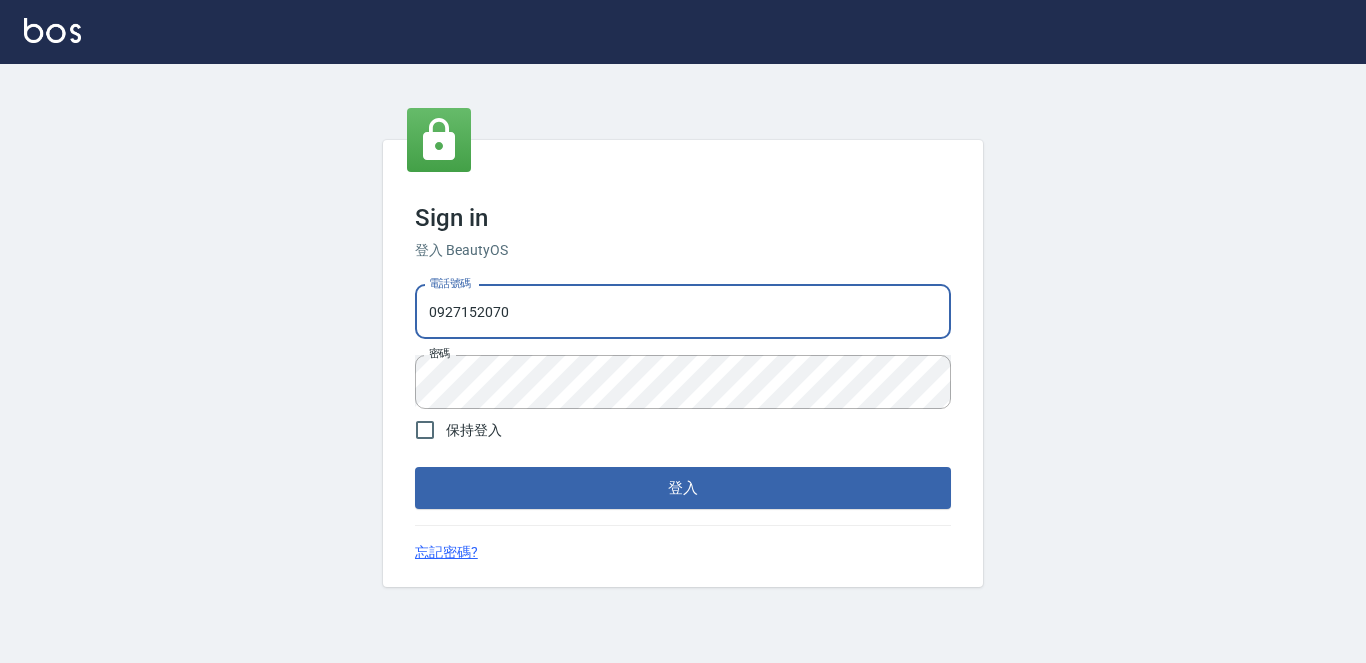 click on "0927152070" at bounding box center [683, 312] 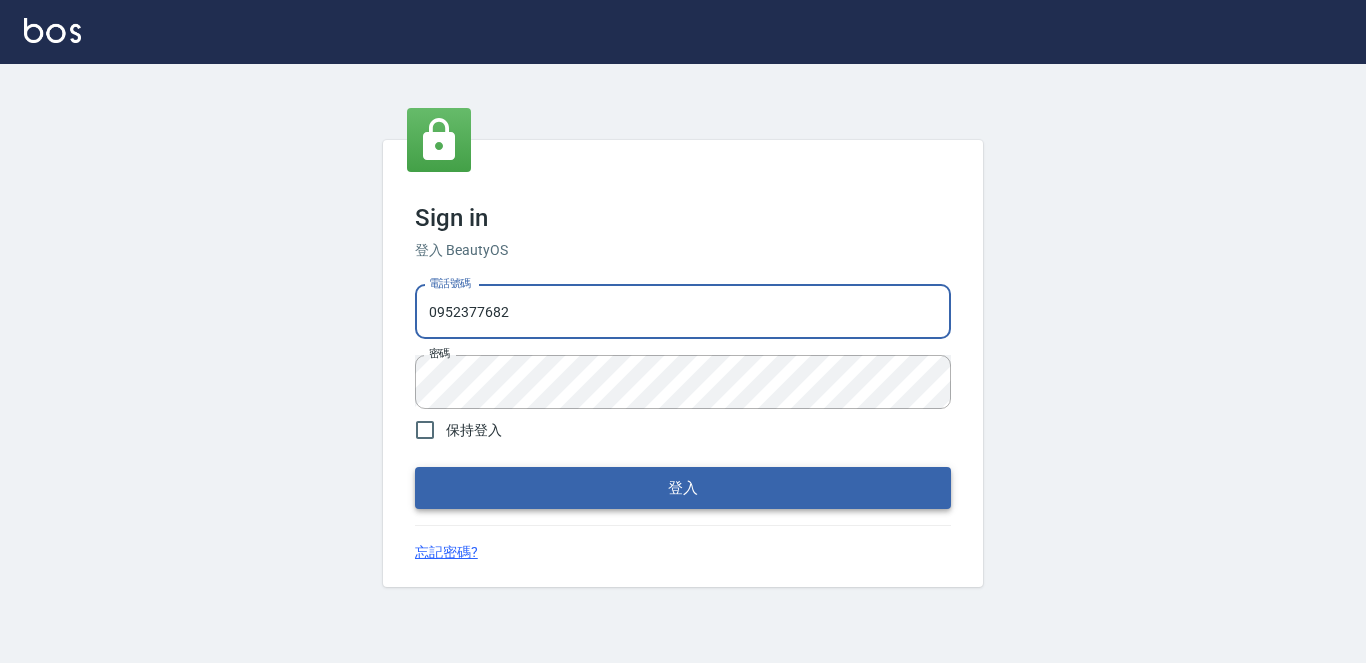 click on "登入" at bounding box center (683, 488) 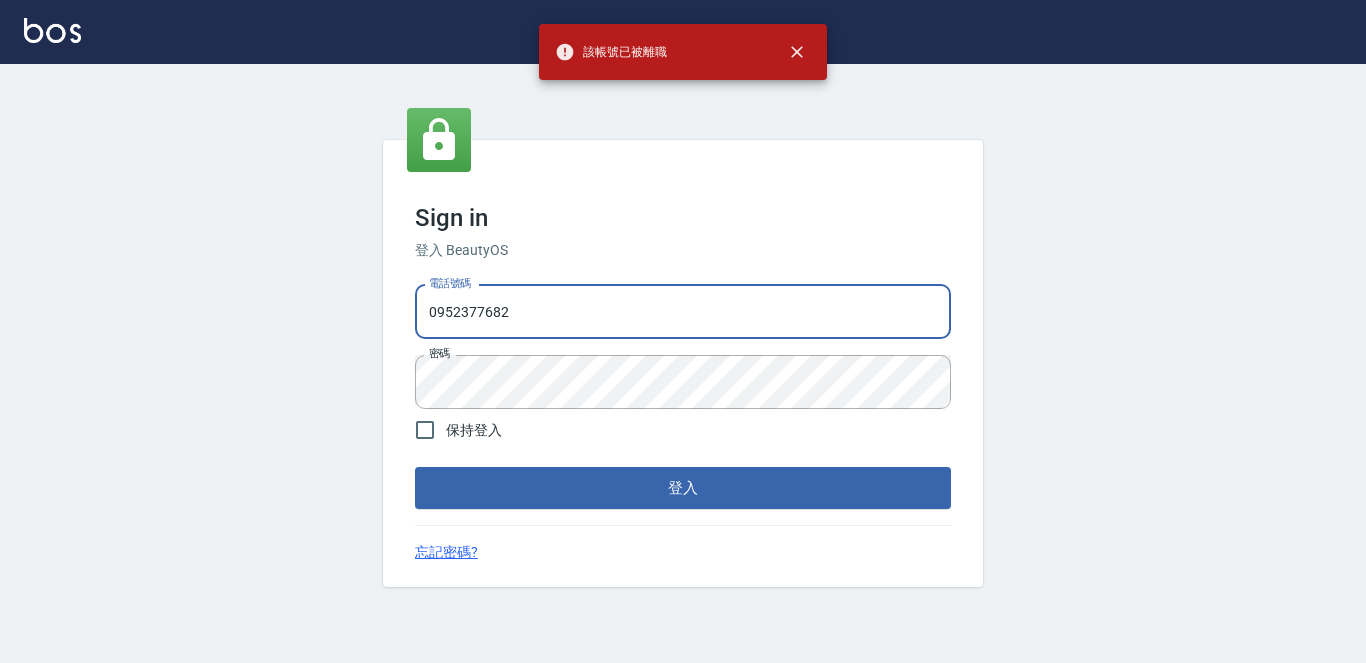 click on "0952377682" at bounding box center [683, 312] 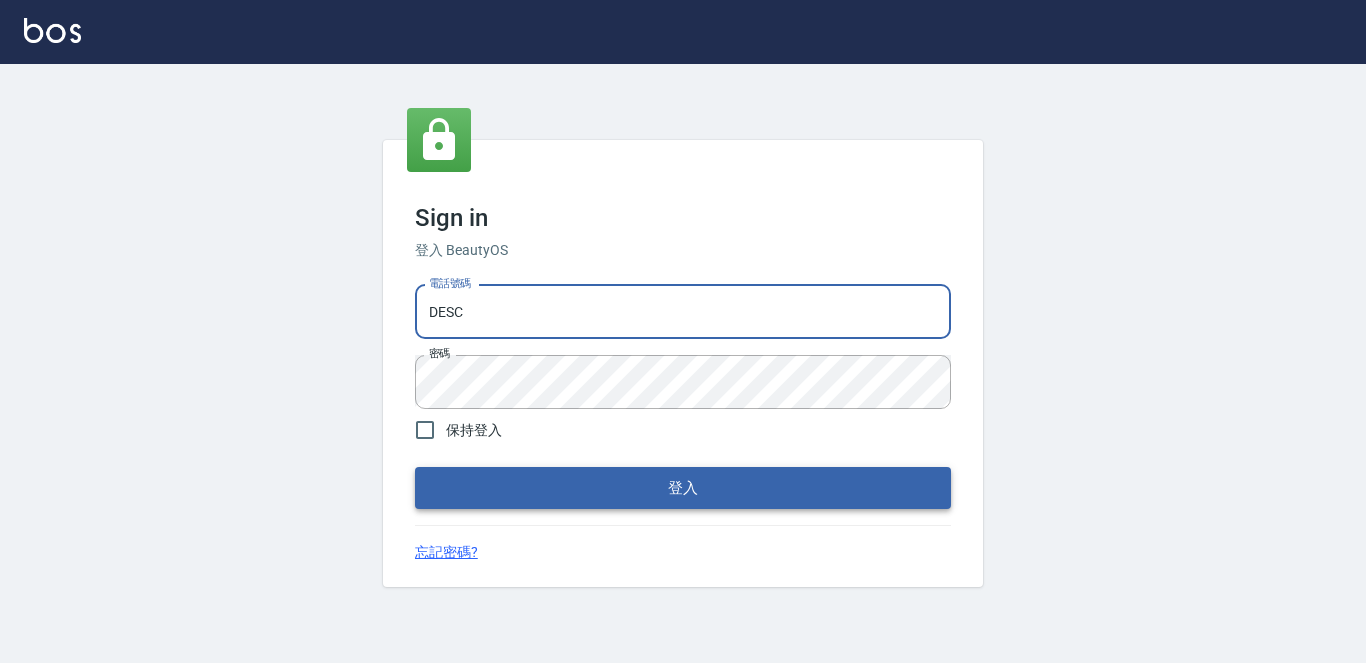 click on "登入" at bounding box center (683, 488) 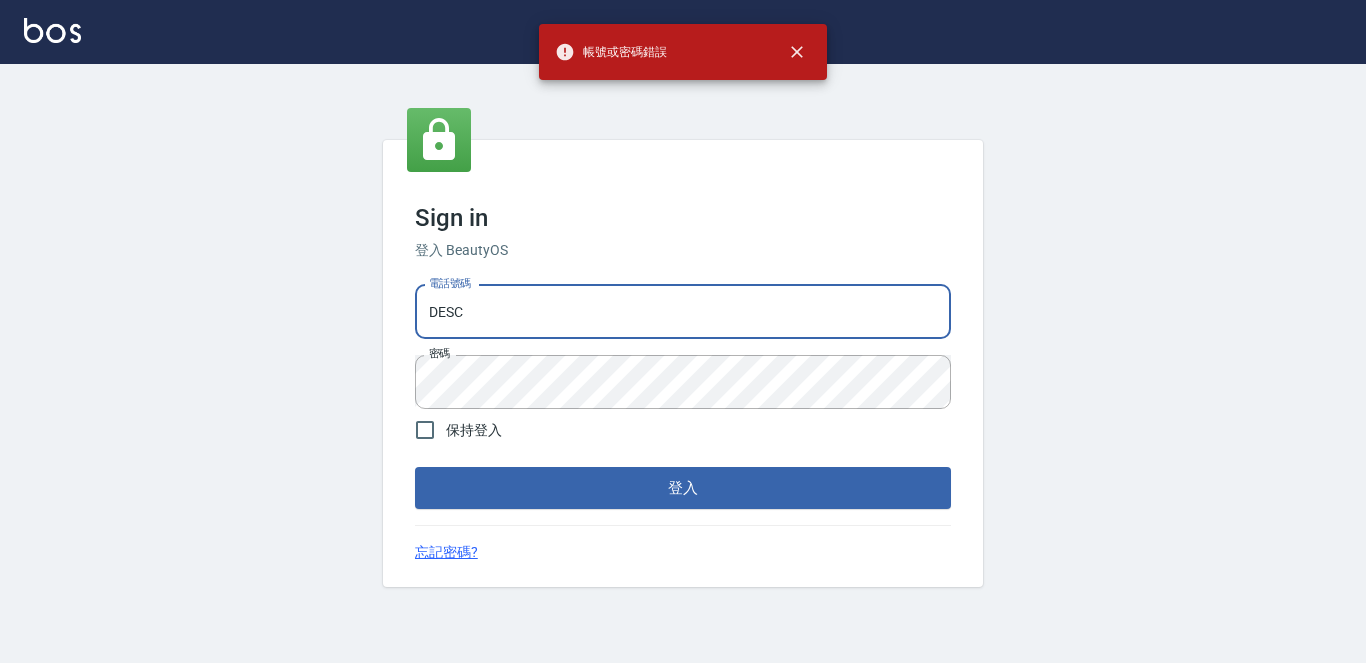 click on "DESC" at bounding box center (683, 312) 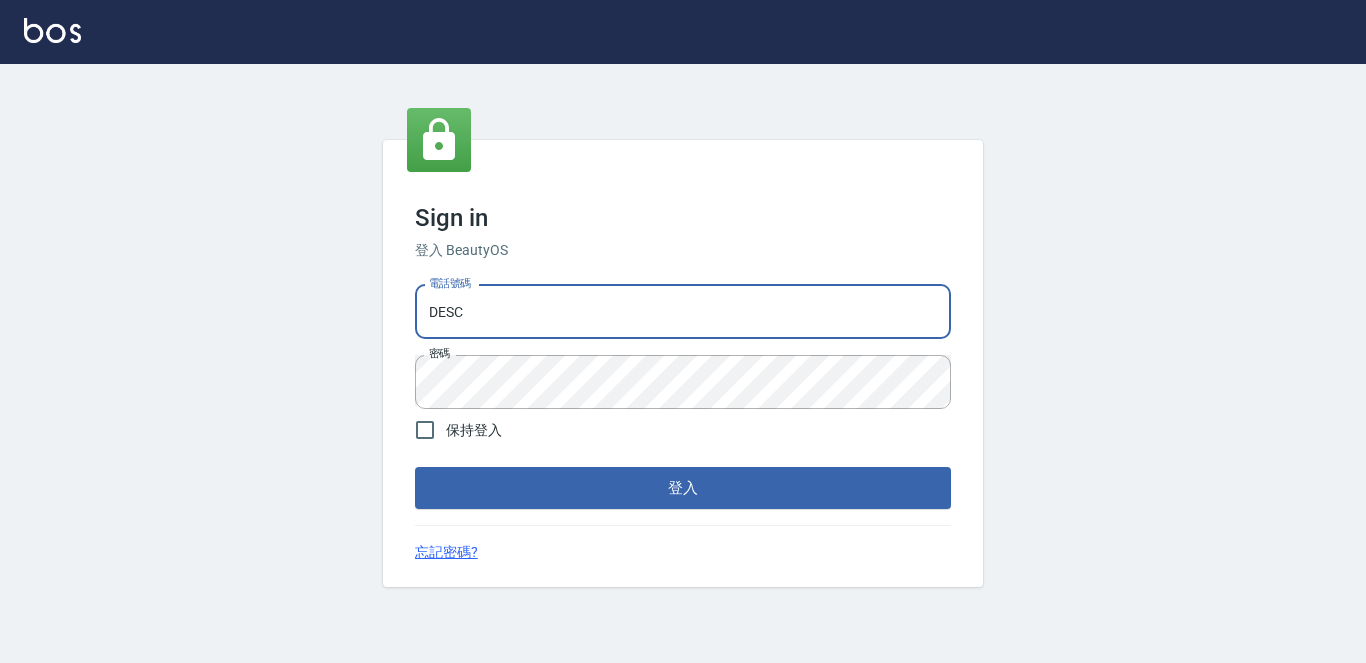 type on "2419711" 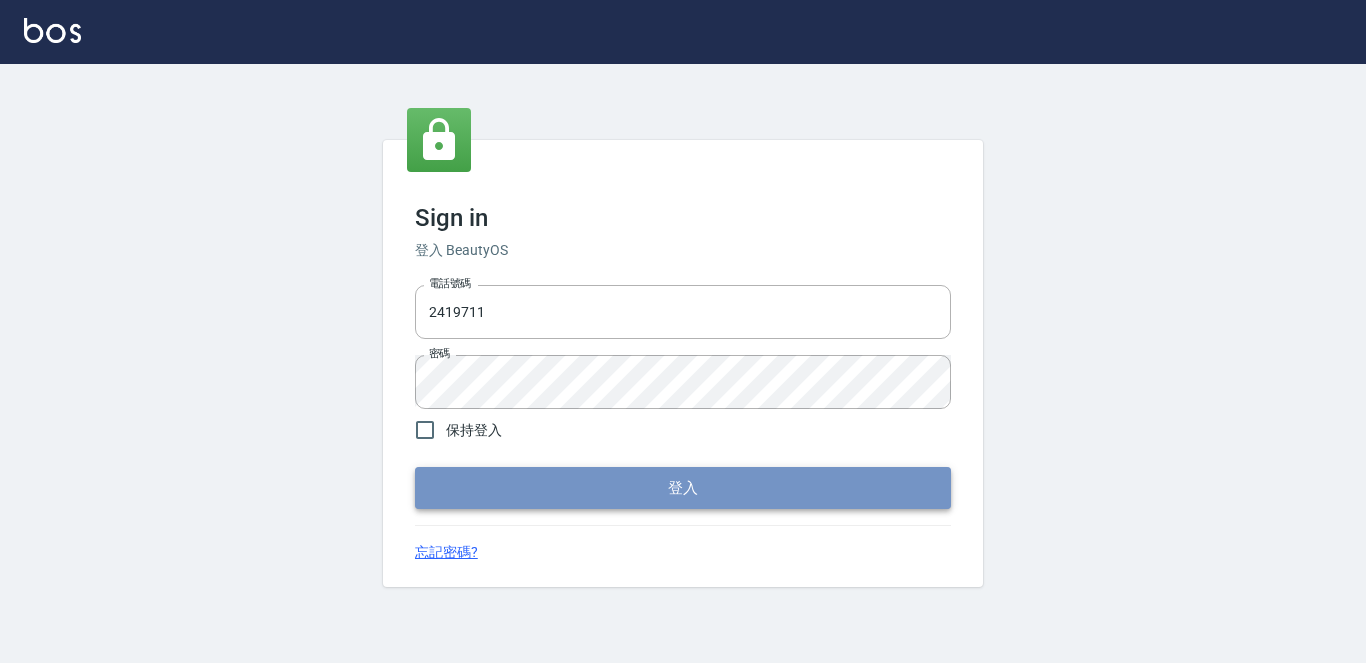 click on "登入" at bounding box center (683, 488) 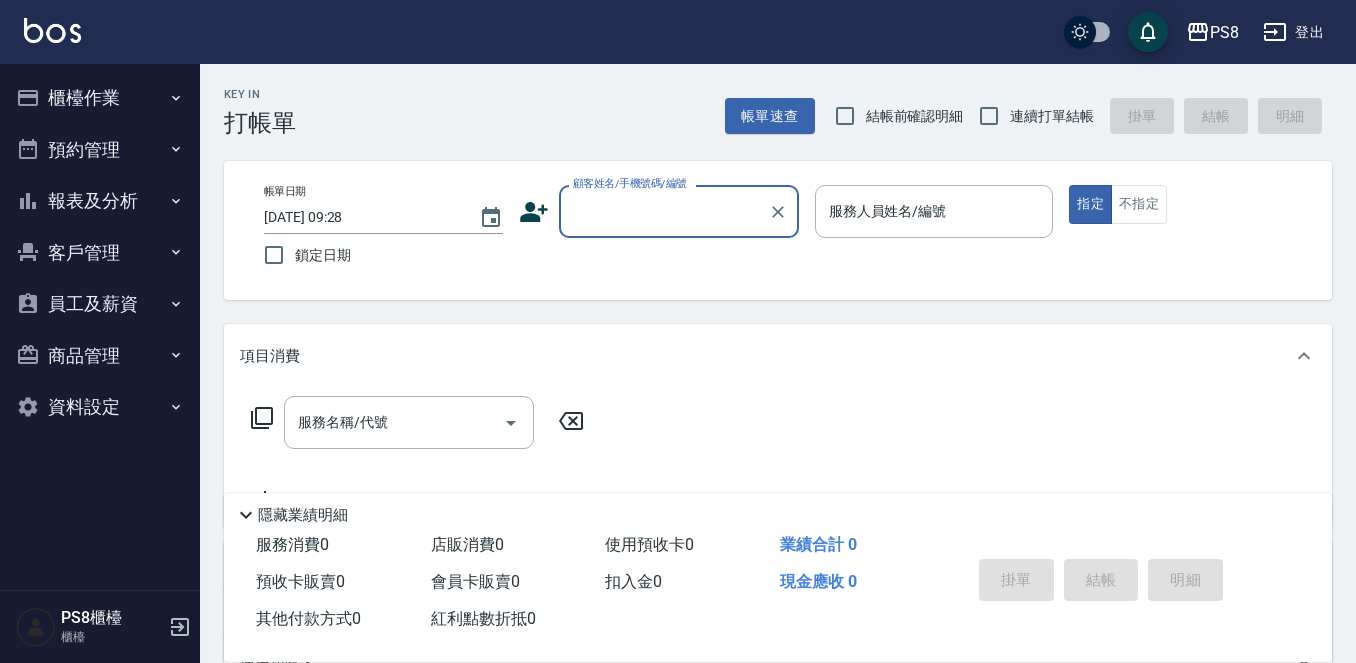 click on "客戶管理" at bounding box center (100, 253) 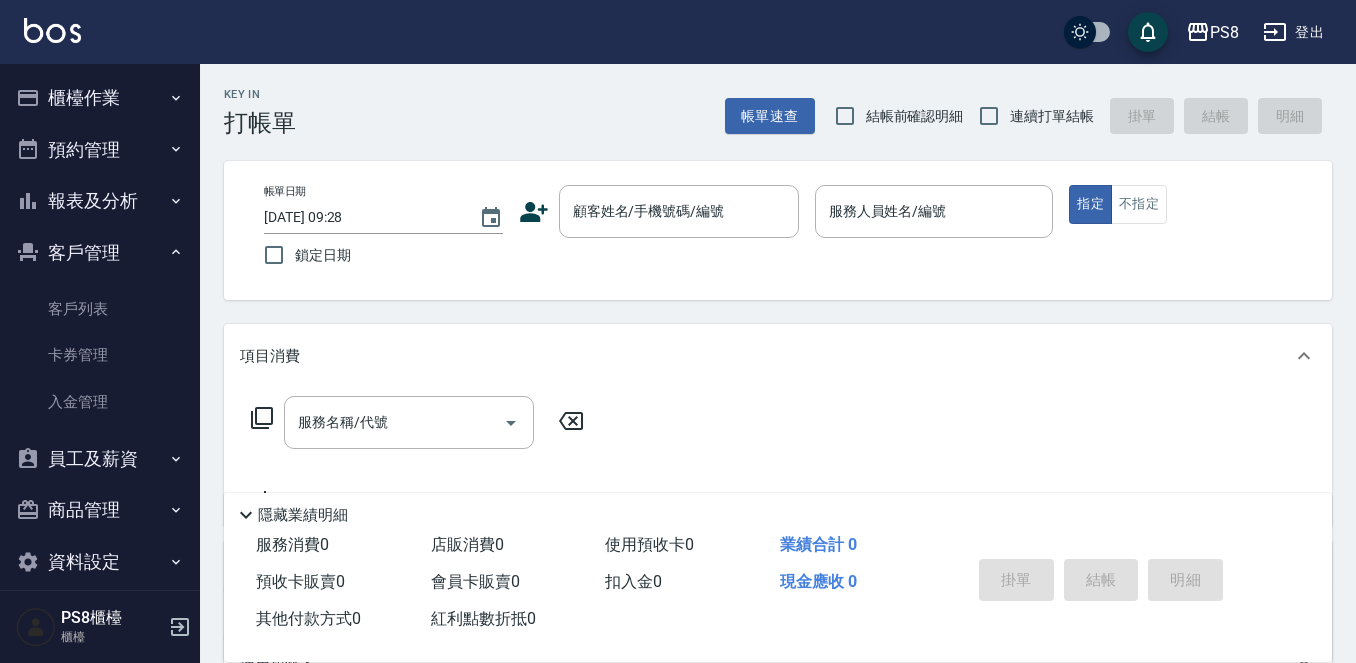 click on "報表及分析" at bounding box center (100, 201) 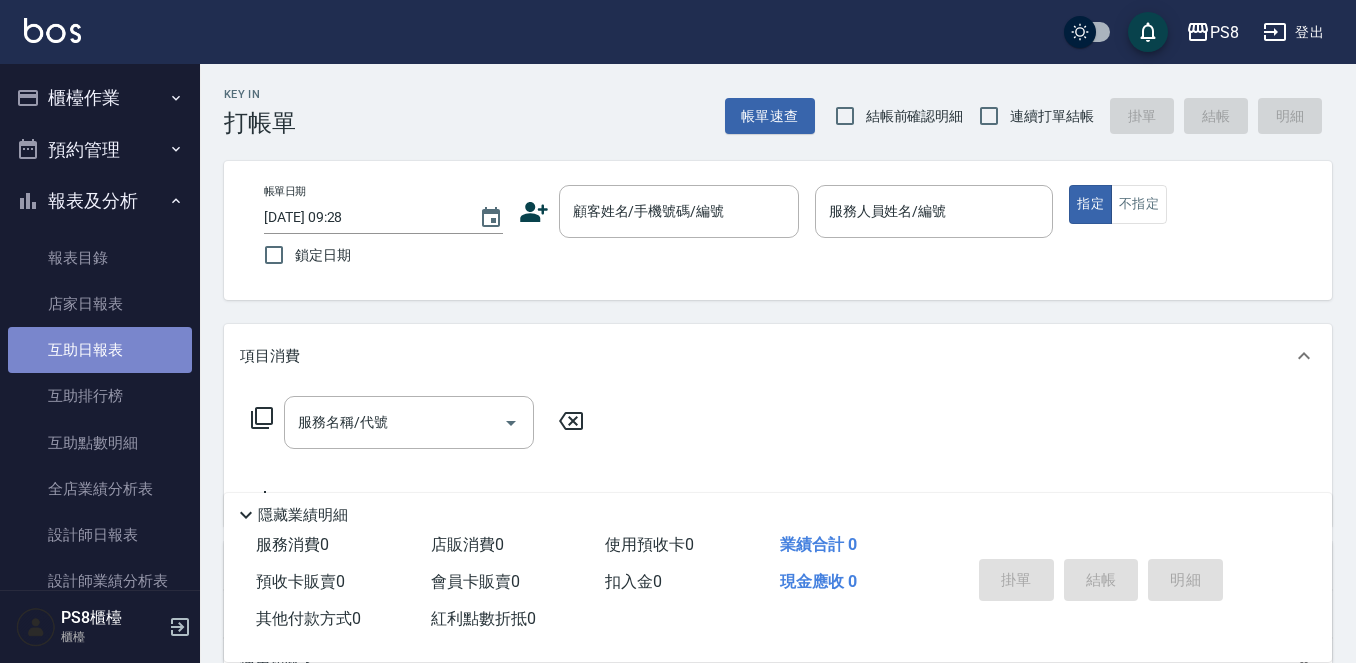 click on "互助日報表" at bounding box center [100, 350] 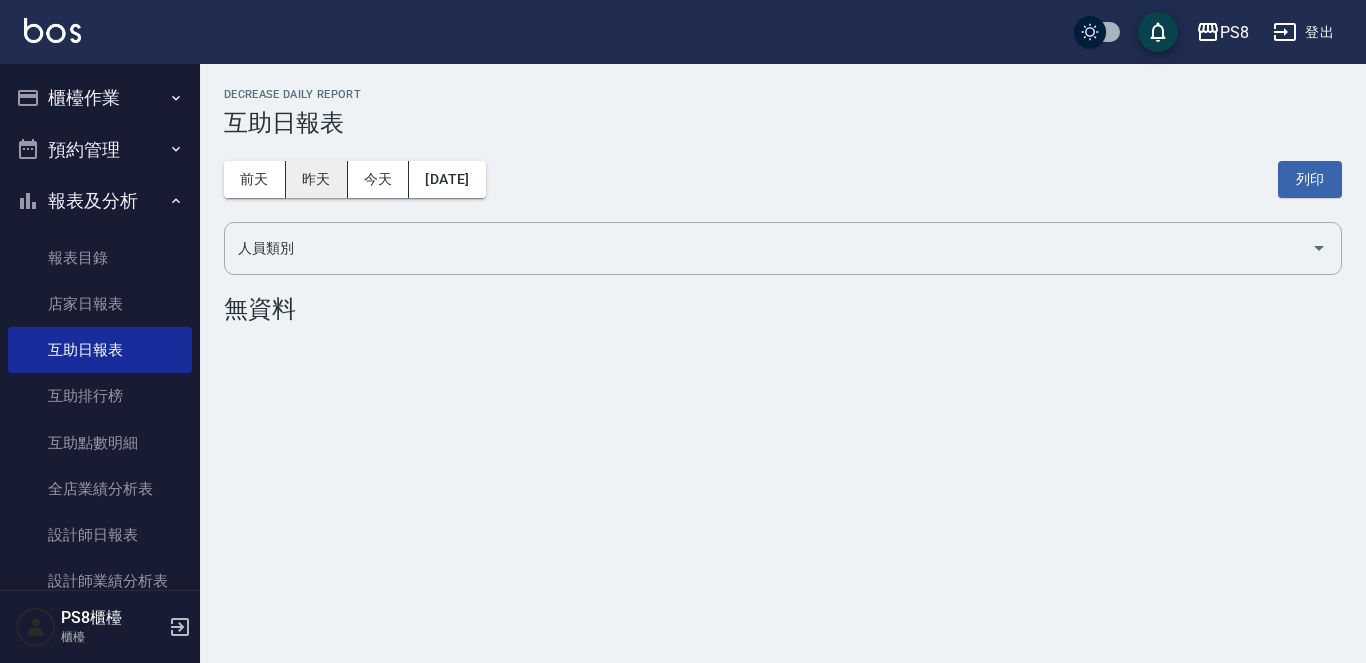click on "昨天" at bounding box center (317, 179) 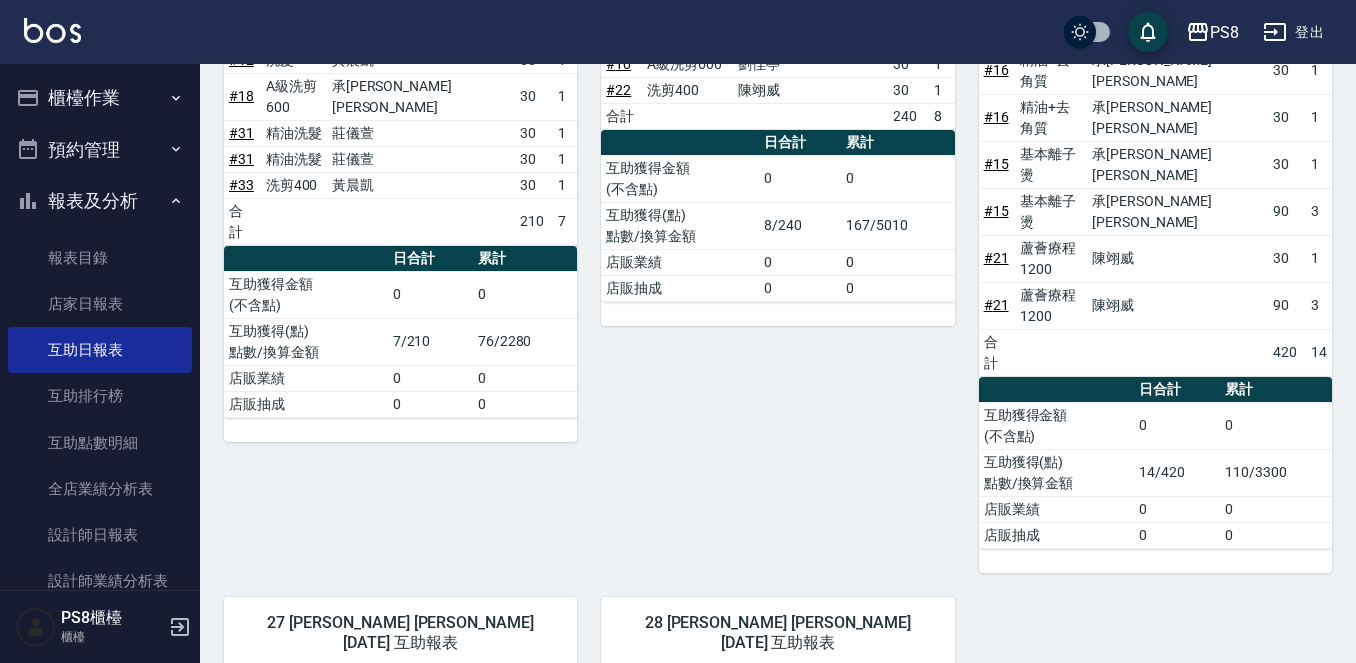 scroll, scrollTop: 605, scrollLeft: 0, axis: vertical 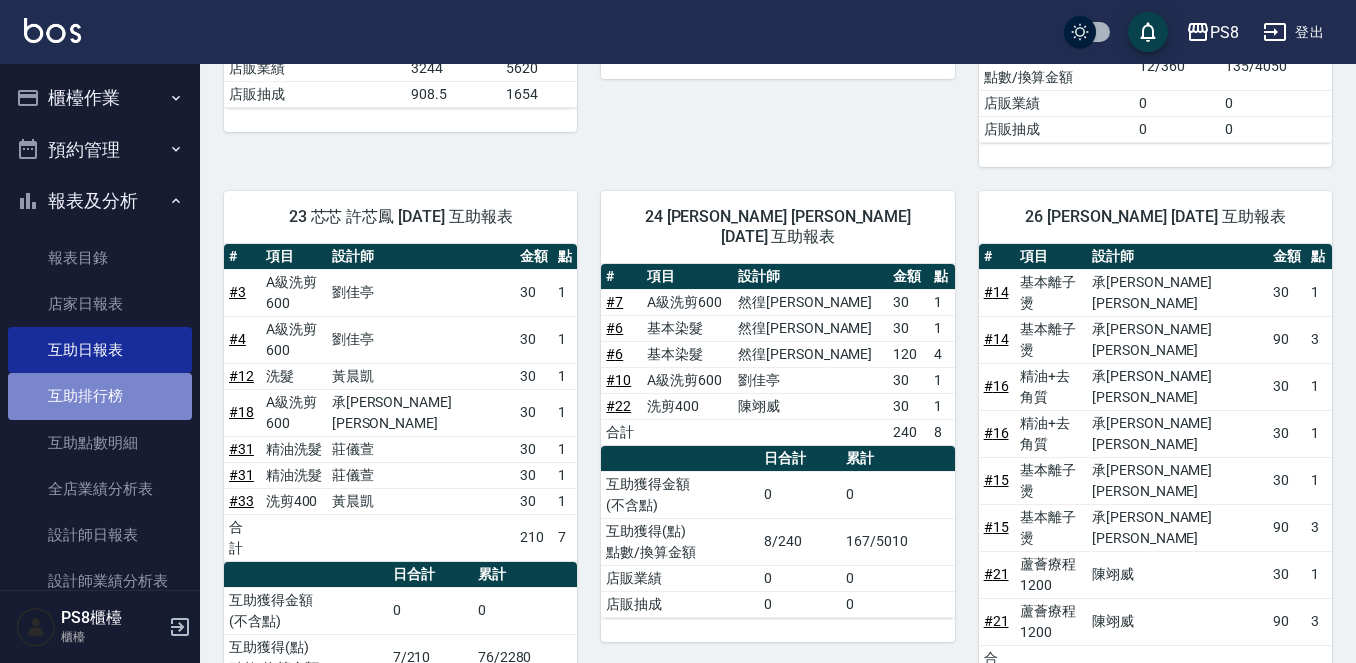 click on "互助排行榜" at bounding box center (100, 396) 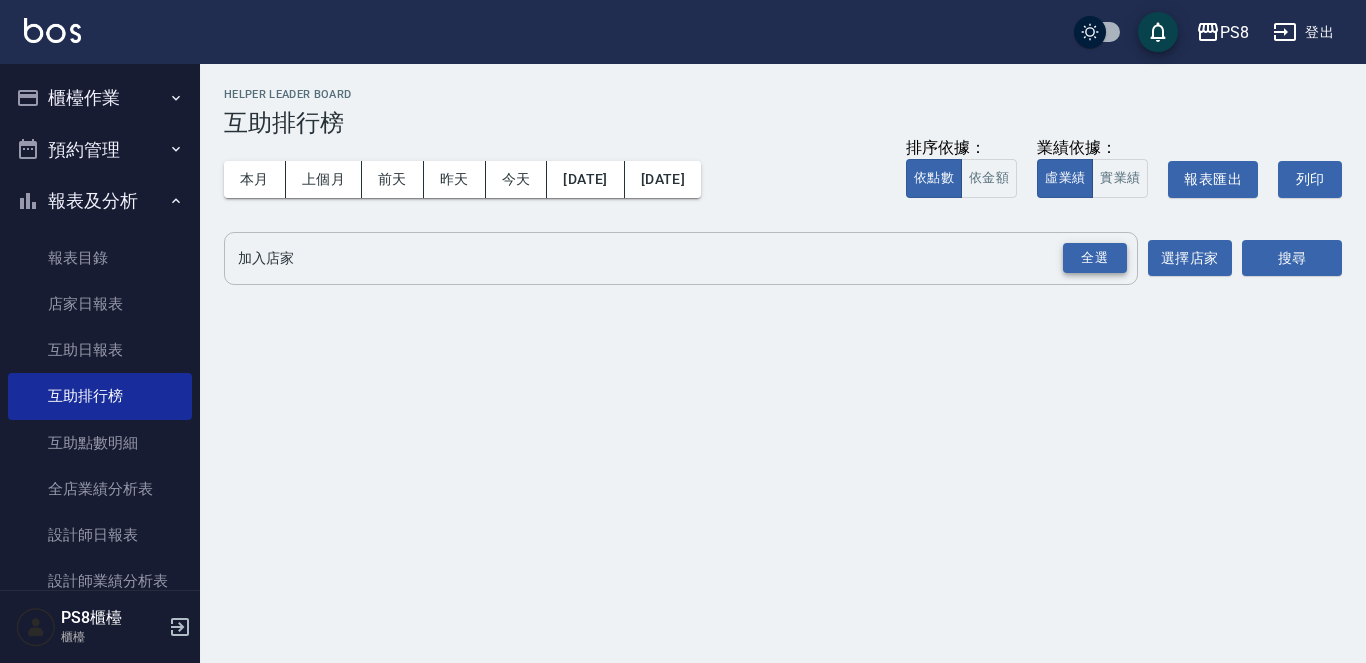 click on "全選" at bounding box center [1095, 258] 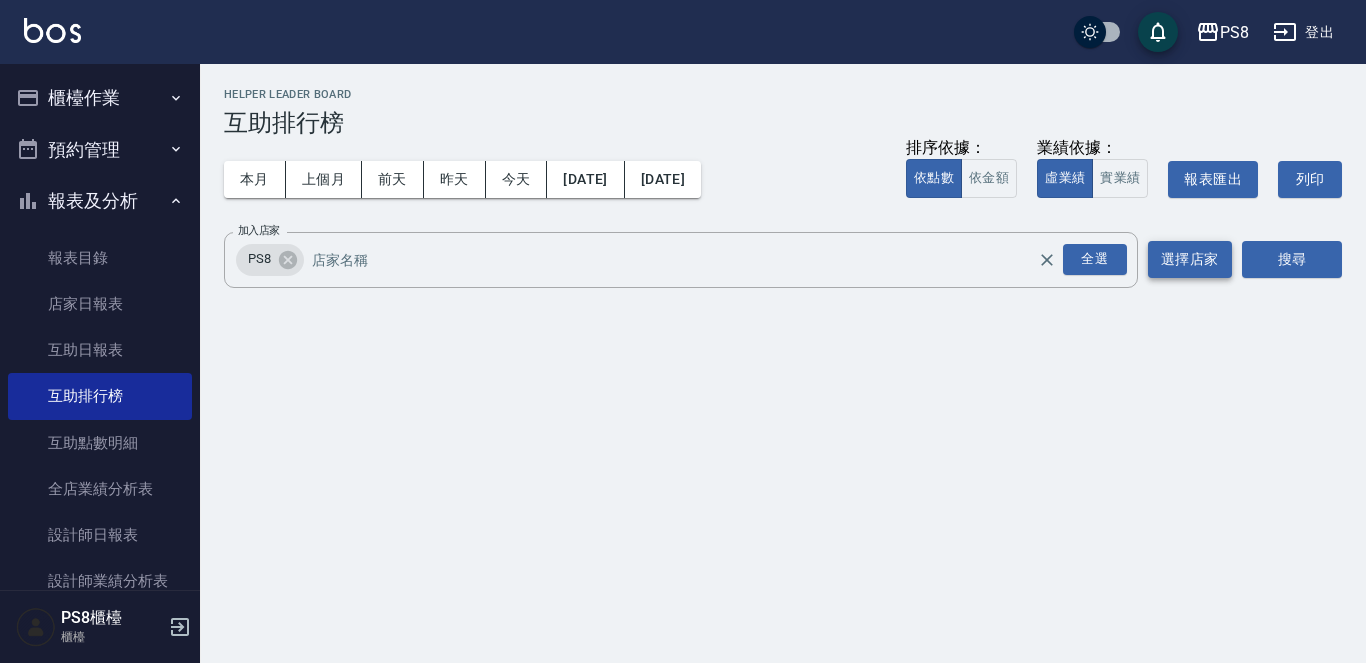 click on "選擇店家" at bounding box center (1190, 259) 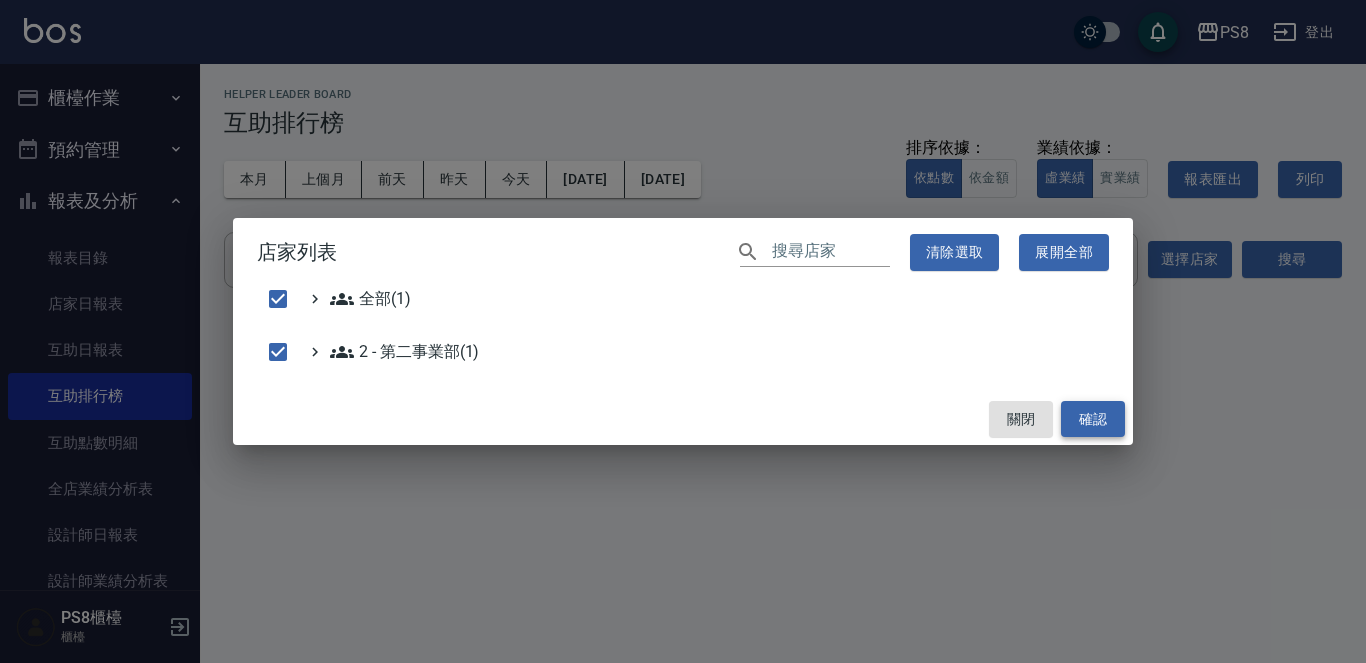 click on "確認" at bounding box center [1093, 419] 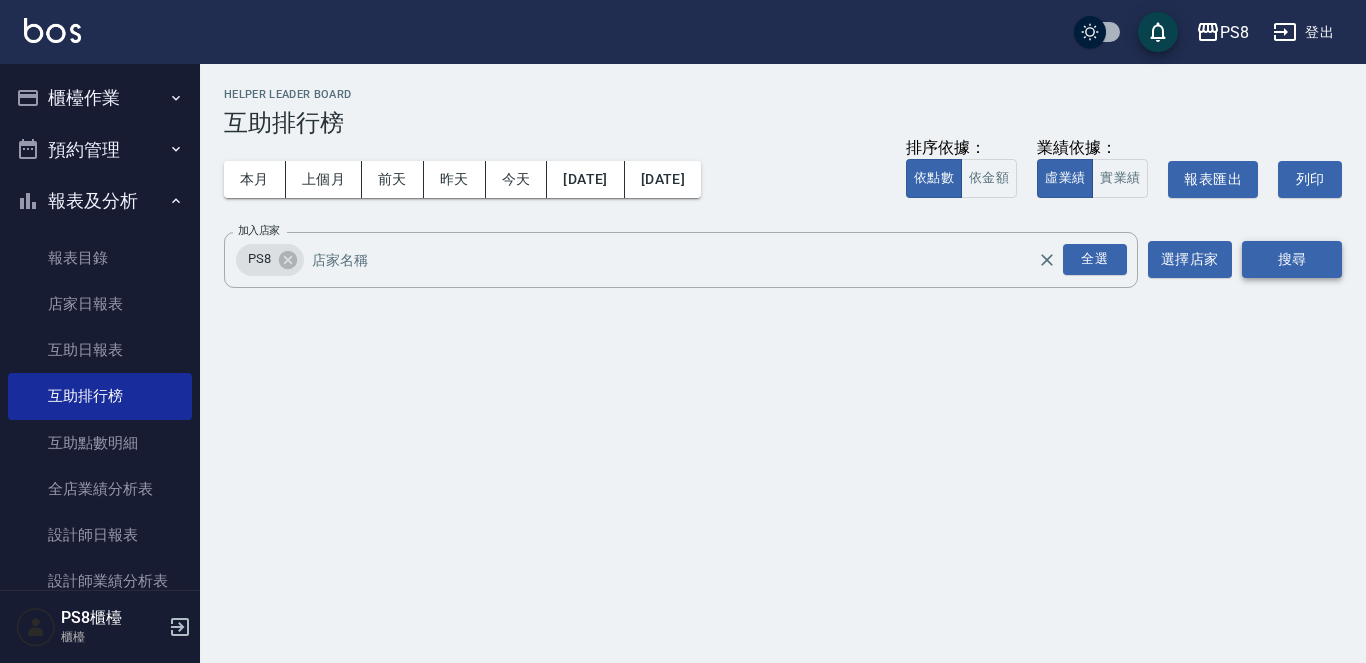 click on "搜尋" at bounding box center [1292, 259] 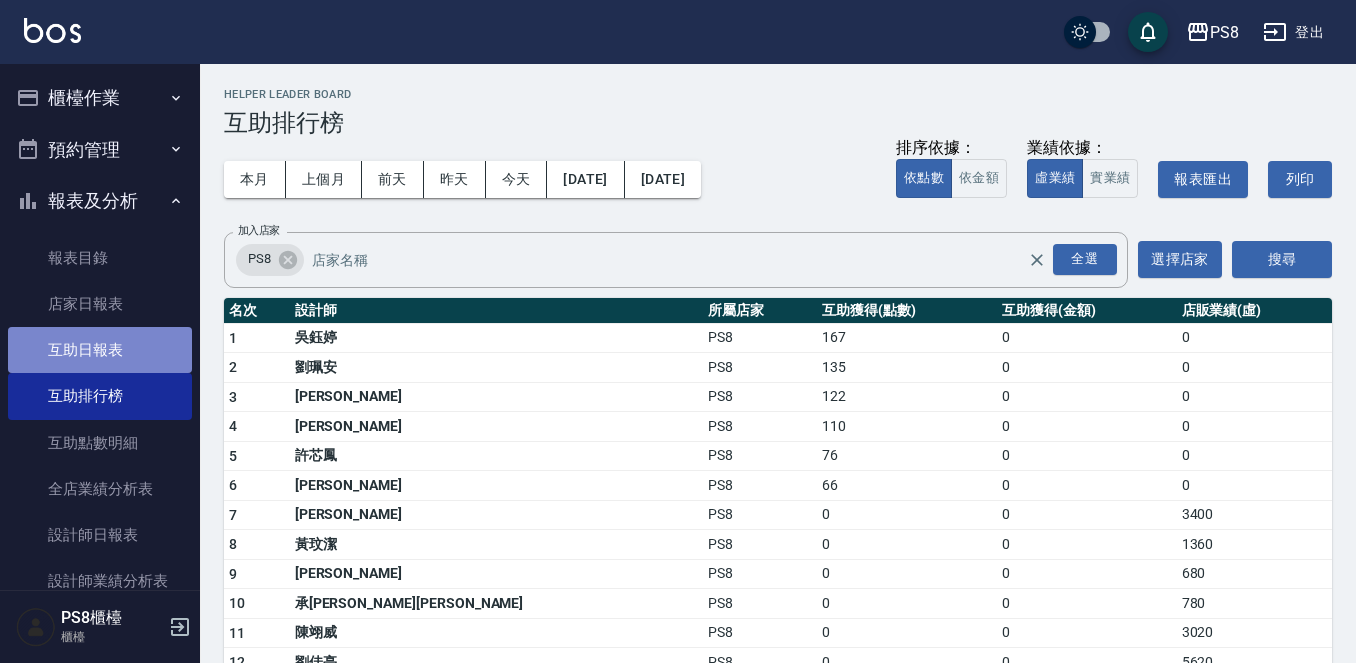 click on "互助日報表" at bounding box center (100, 350) 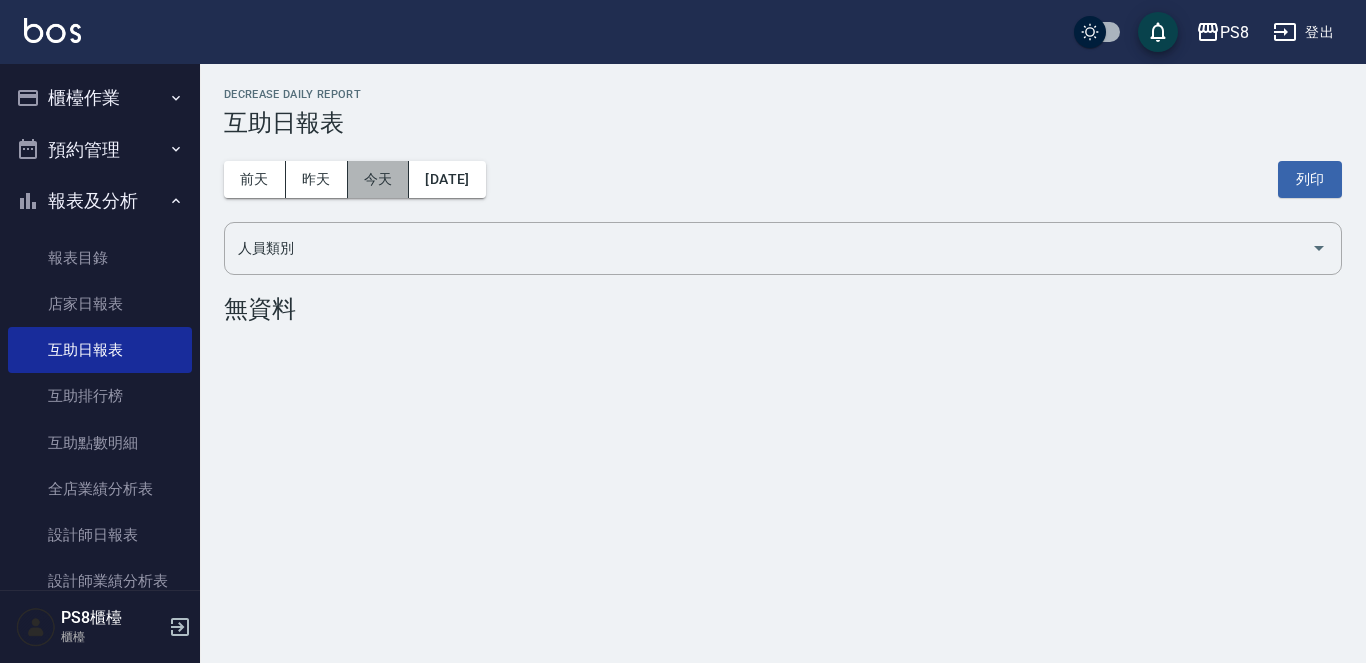 click on "今天" at bounding box center [379, 179] 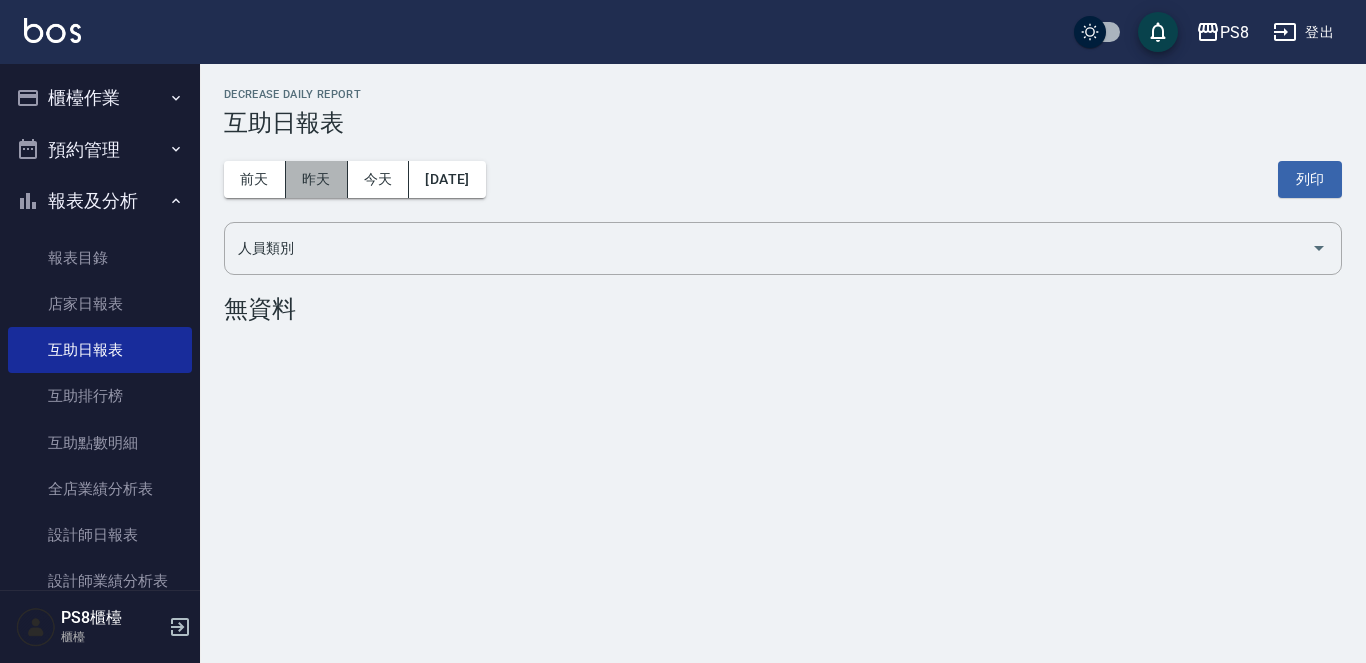 click on "昨天" at bounding box center (317, 179) 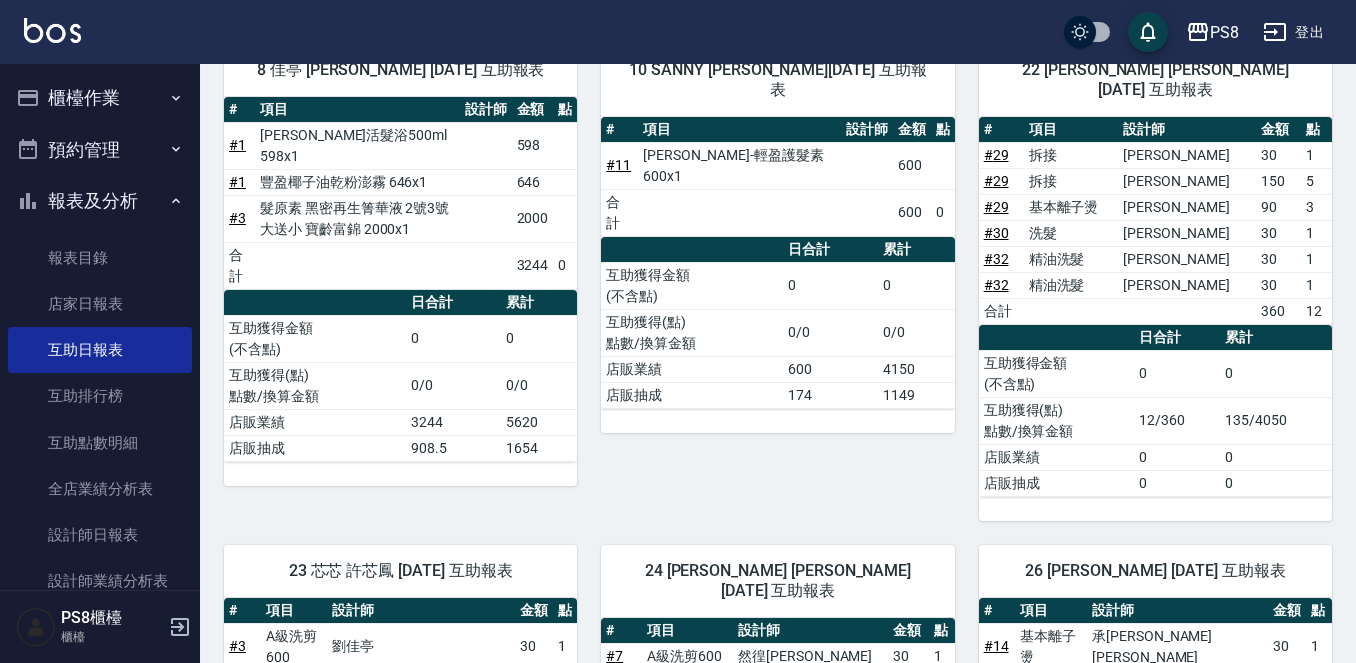 scroll, scrollTop: 200, scrollLeft: 0, axis: vertical 